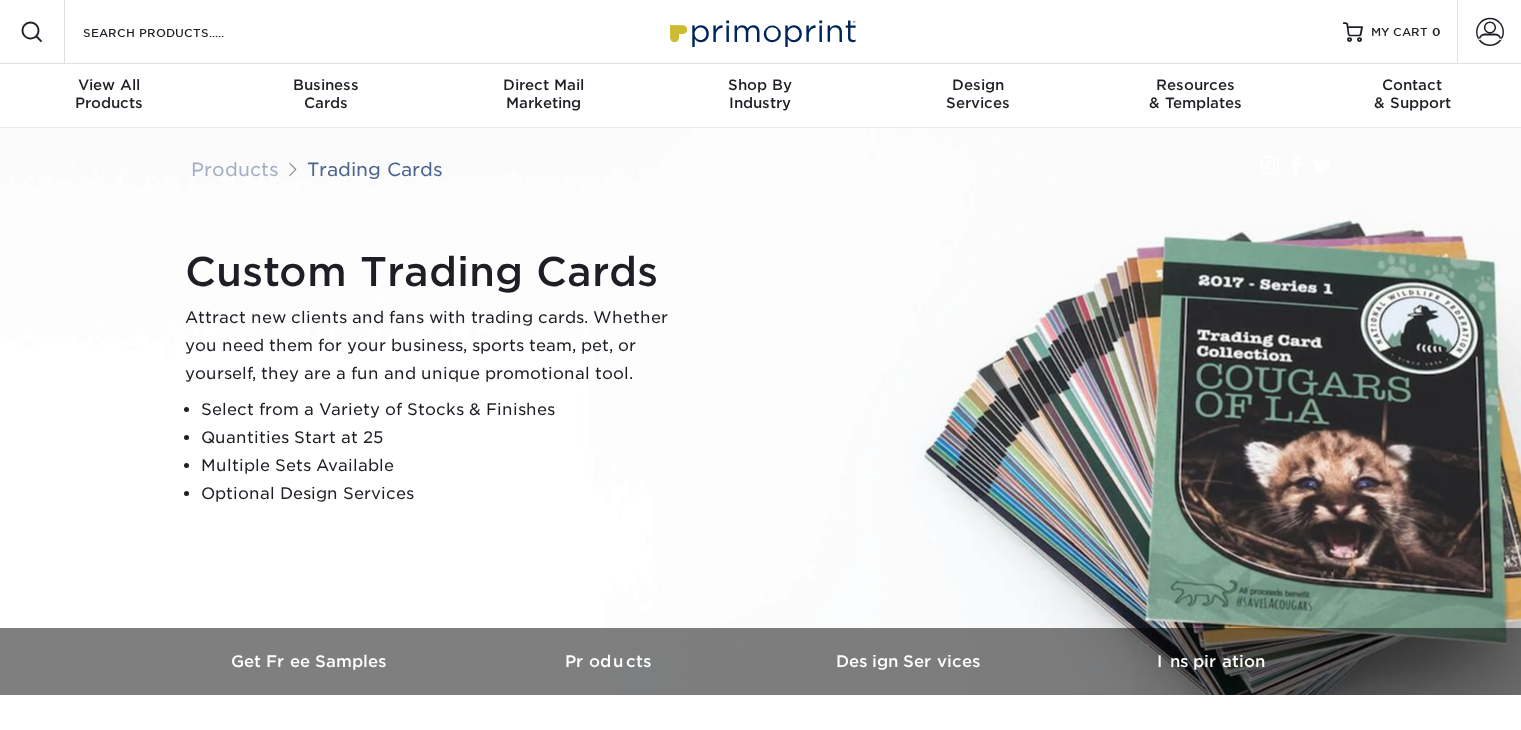 scroll, scrollTop: 0, scrollLeft: 0, axis: both 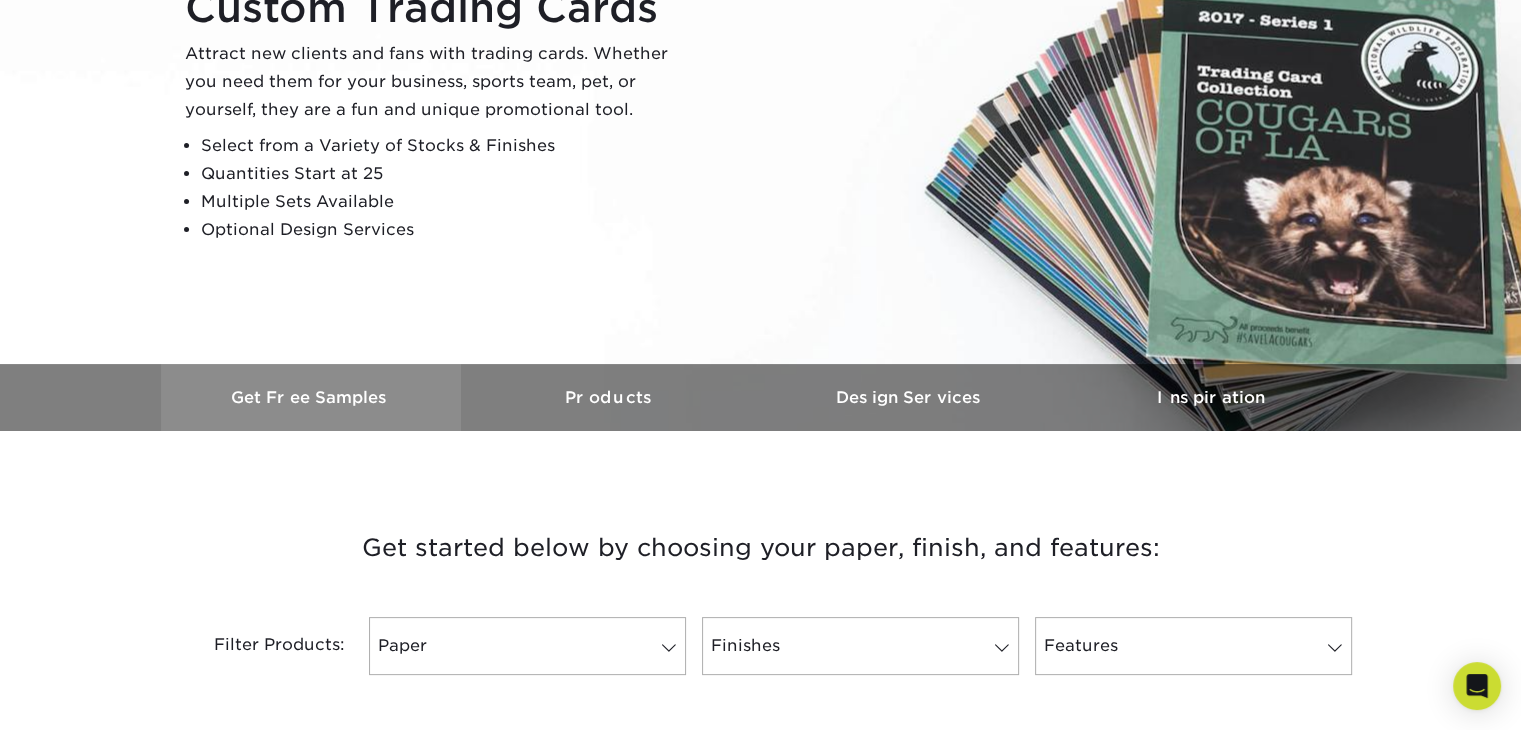 click on "Get Free Samples" at bounding box center (311, 397) 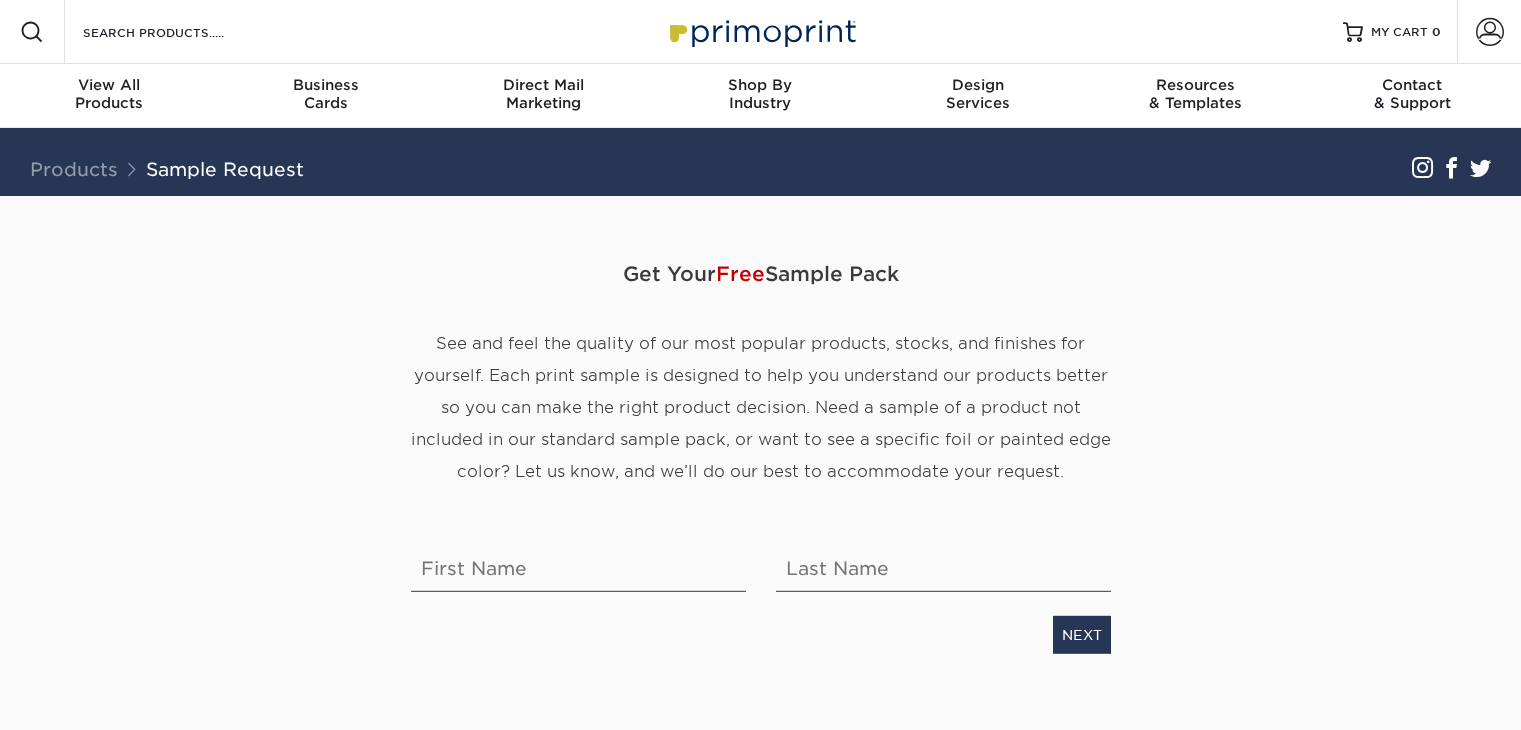 scroll, scrollTop: 0, scrollLeft: 0, axis: both 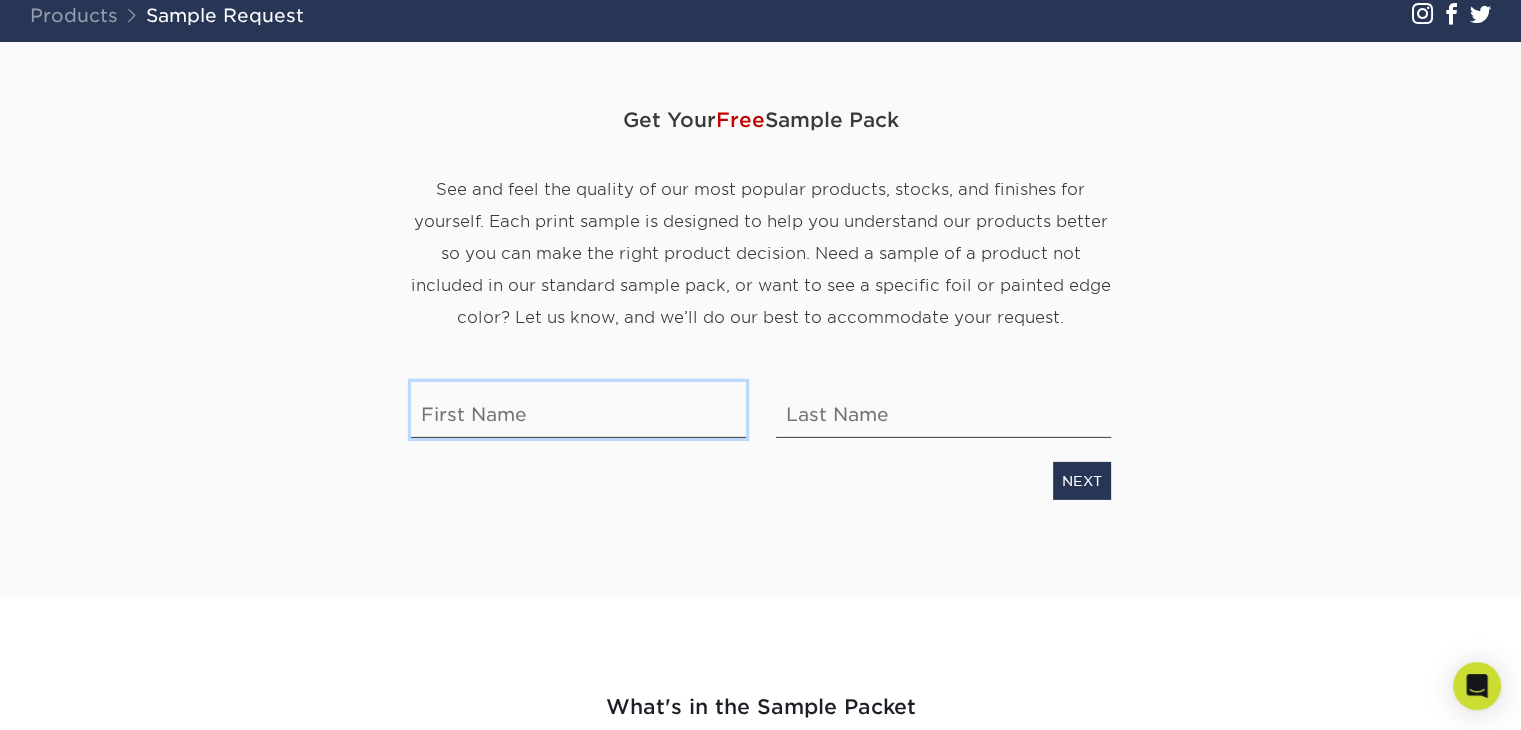 click at bounding box center (578, 410) 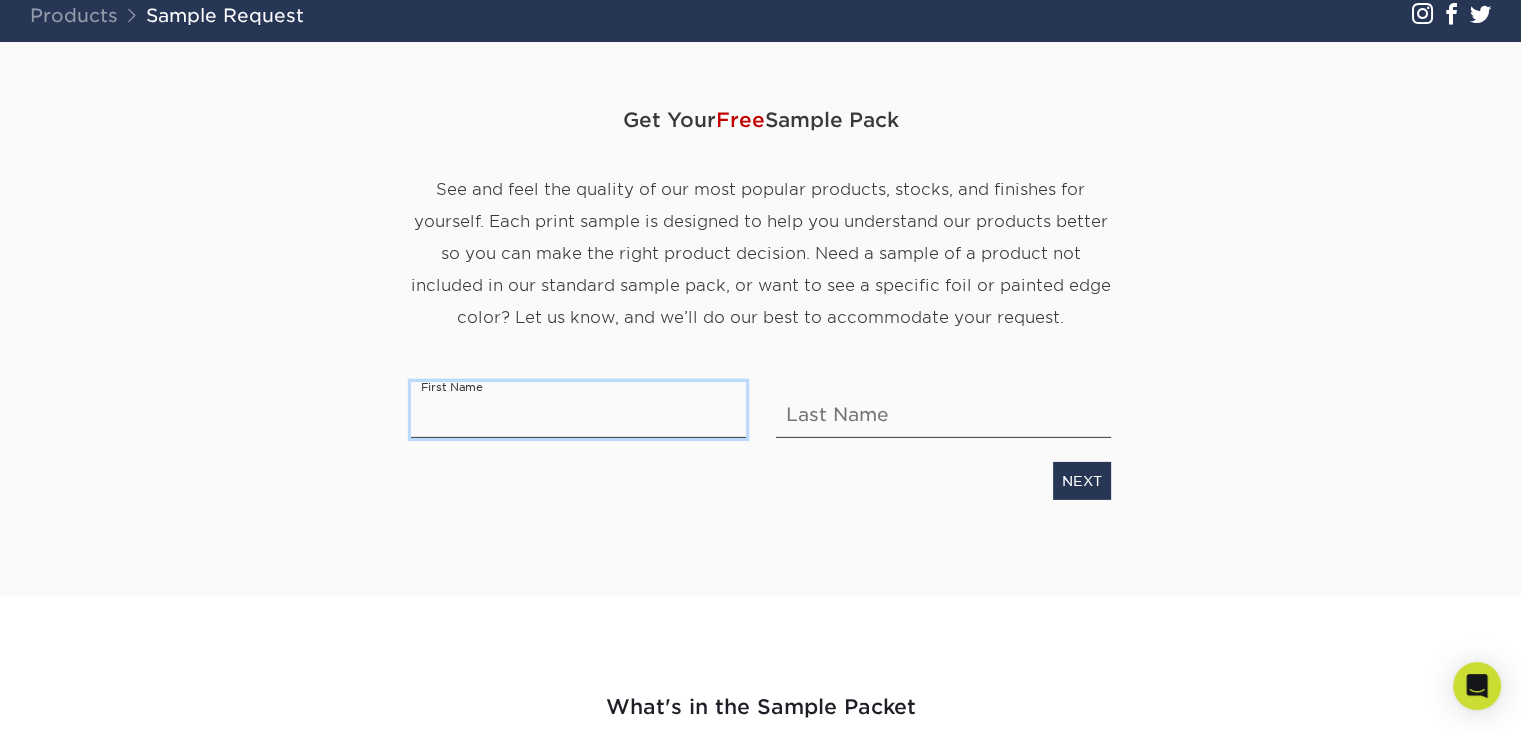 type on "[FIRST]" 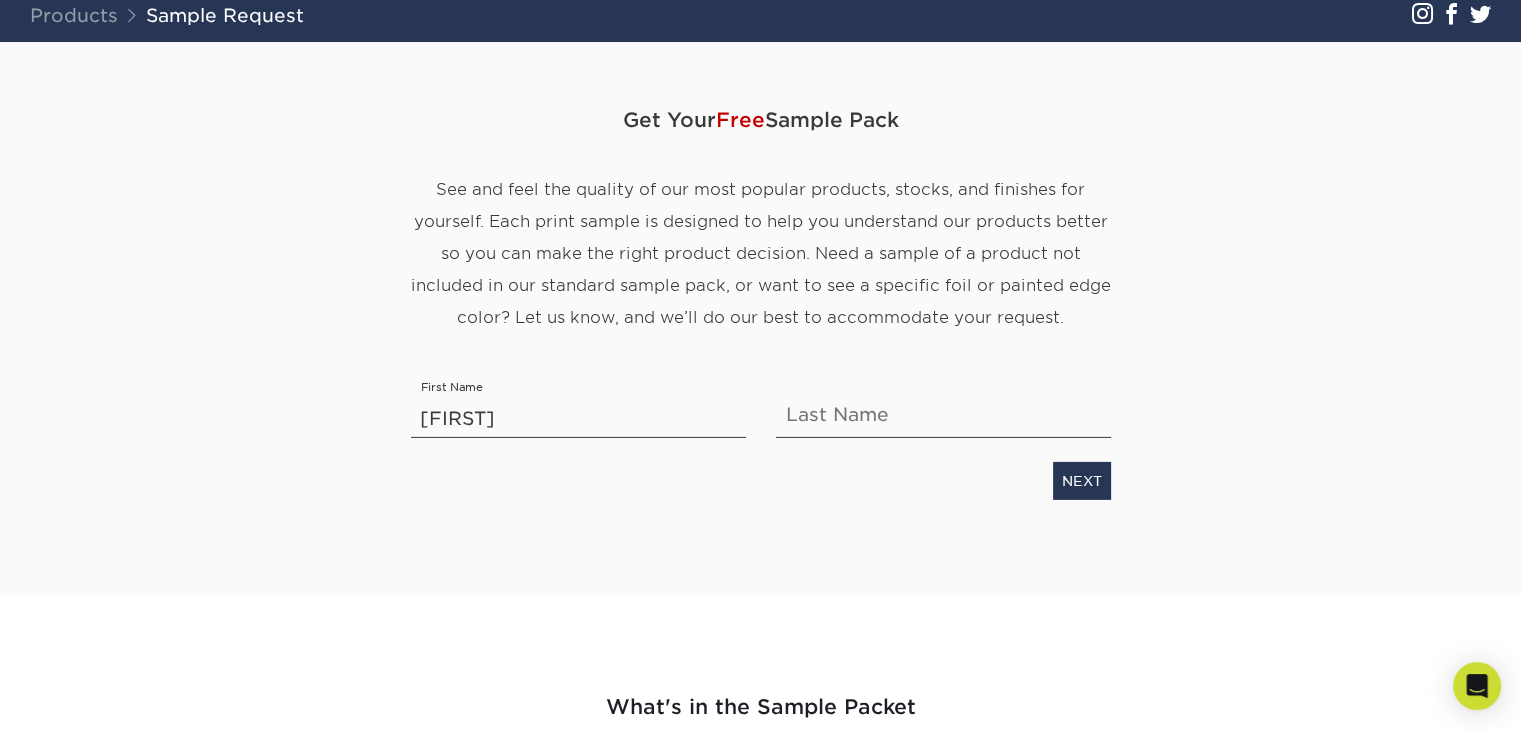 type on "[LAST]" 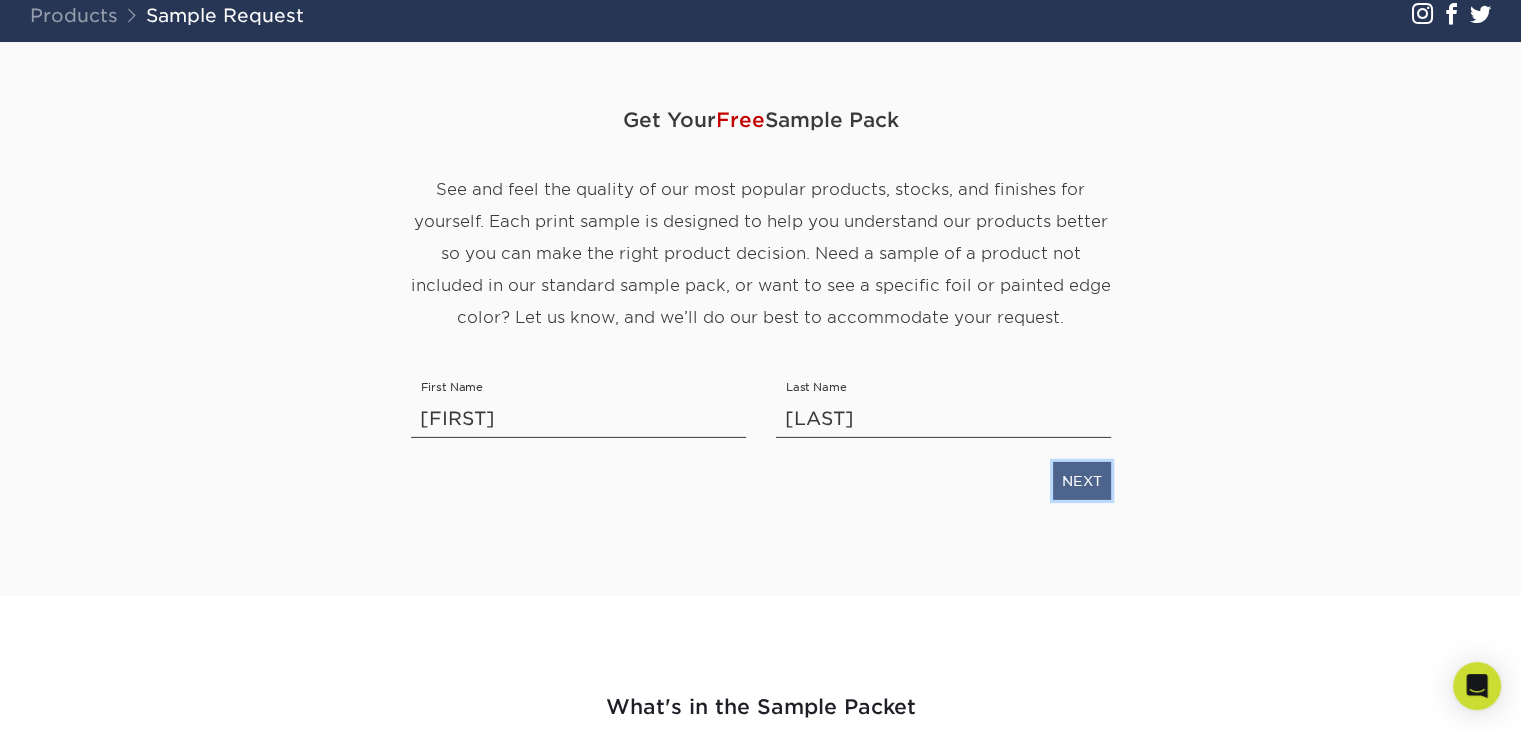 click on "NEXT" at bounding box center [1082, 481] 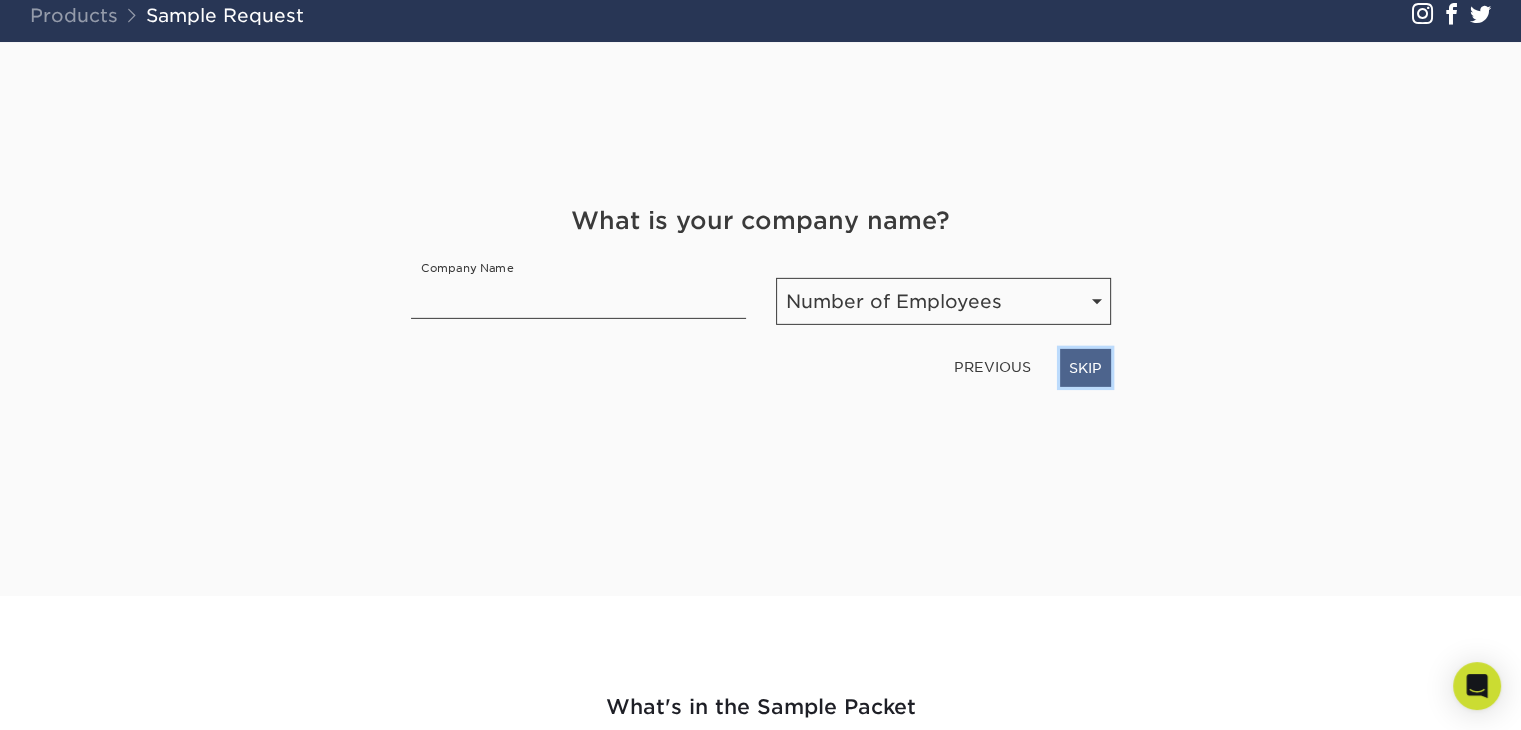 click on "SKIP" at bounding box center (1085, 368) 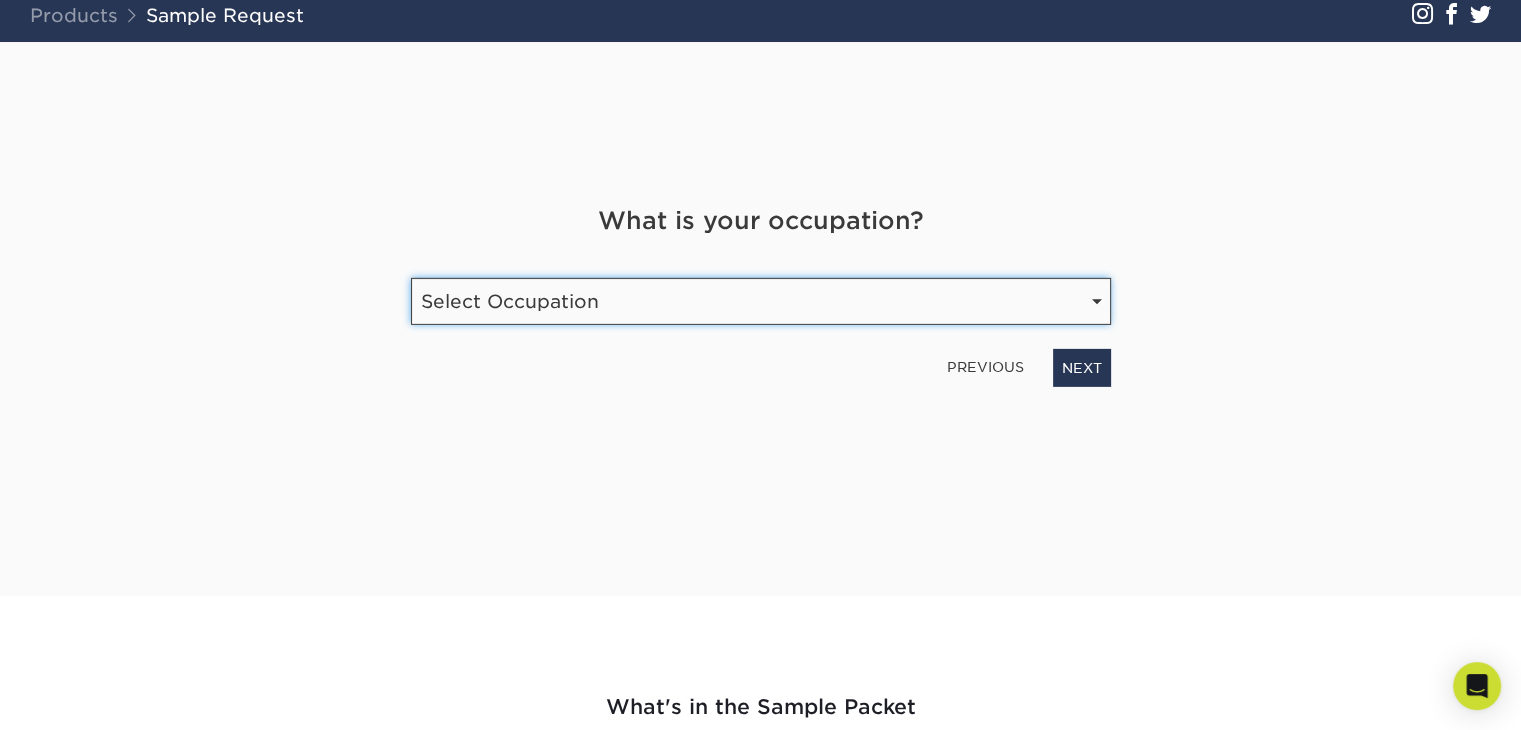 click on "Select Occupation
Agency
Automotive
Blogger
Cleaning Services
Construction
Education
Entertainment
Entrepreneur
Etsy Shop Owner
Event / Wedding Planner
Financial Services
Food / Beverage
Franchise
Graphic Designer / Freelance
Health Care
Hospitality
Human Resources
Insurance
Landscaping
Legal
Maintenance
Print" at bounding box center [761, 301] 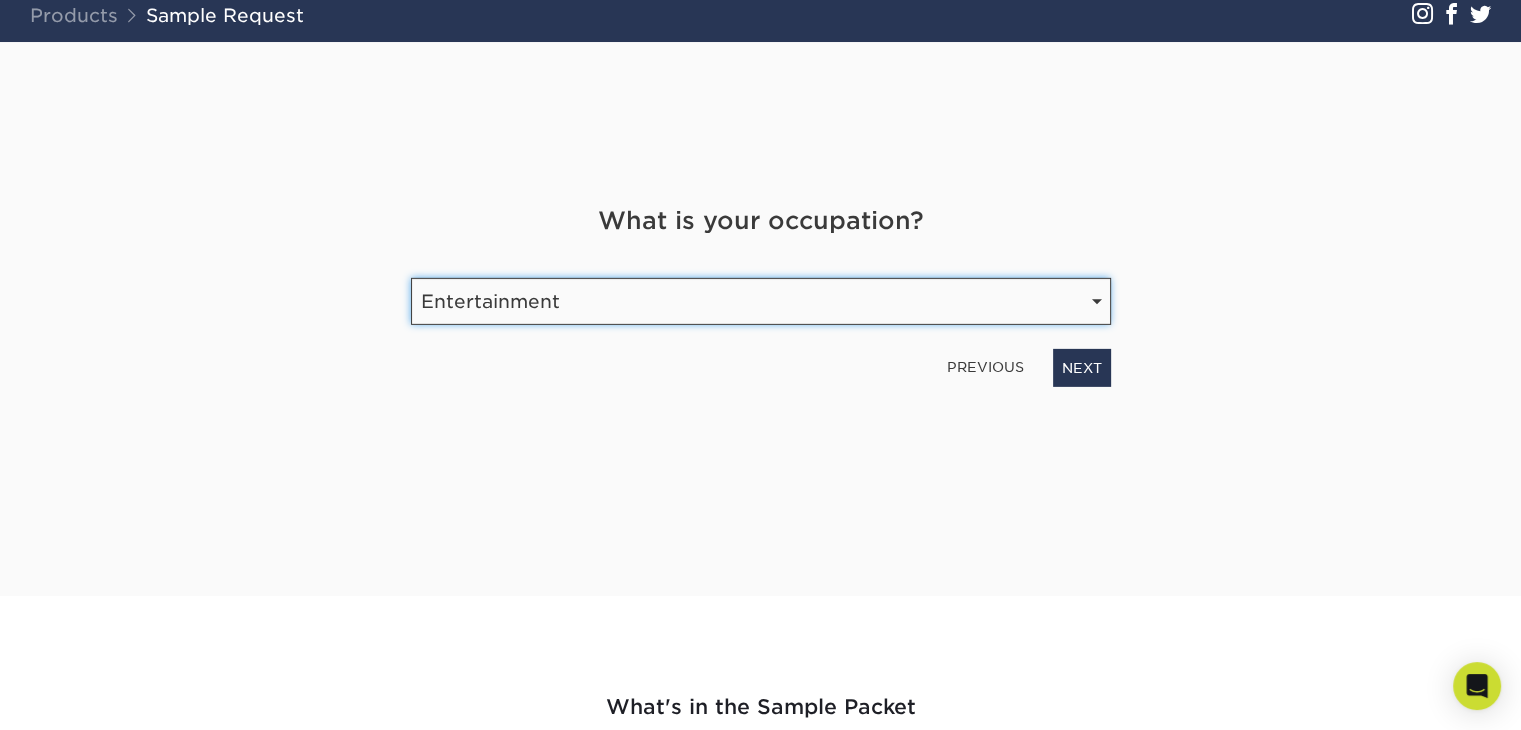 click on "Select Occupation
Agency
Automotive
Blogger
Cleaning Services
Construction
Education
Entertainment
Entrepreneur
Etsy Shop Owner
Event / Wedding Planner
Financial Services
Food / Beverage
Franchise
Graphic Designer / Freelance
Health Care
Hospitality
Human Resources
Insurance
Landscaping
Legal
Maintenance
Print" at bounding box center (761, 301) 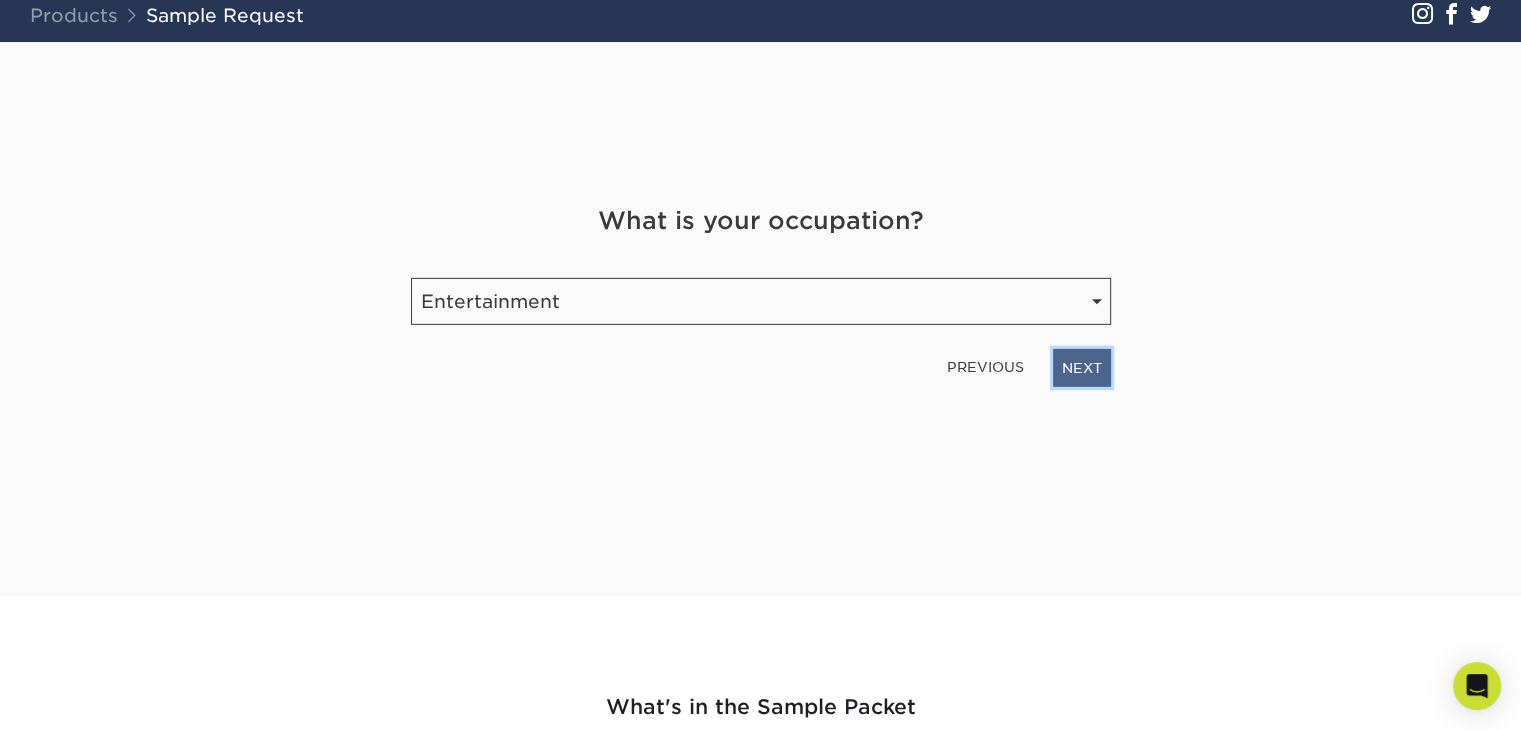 click on "NEXT" at bounding box center [1082, 368] 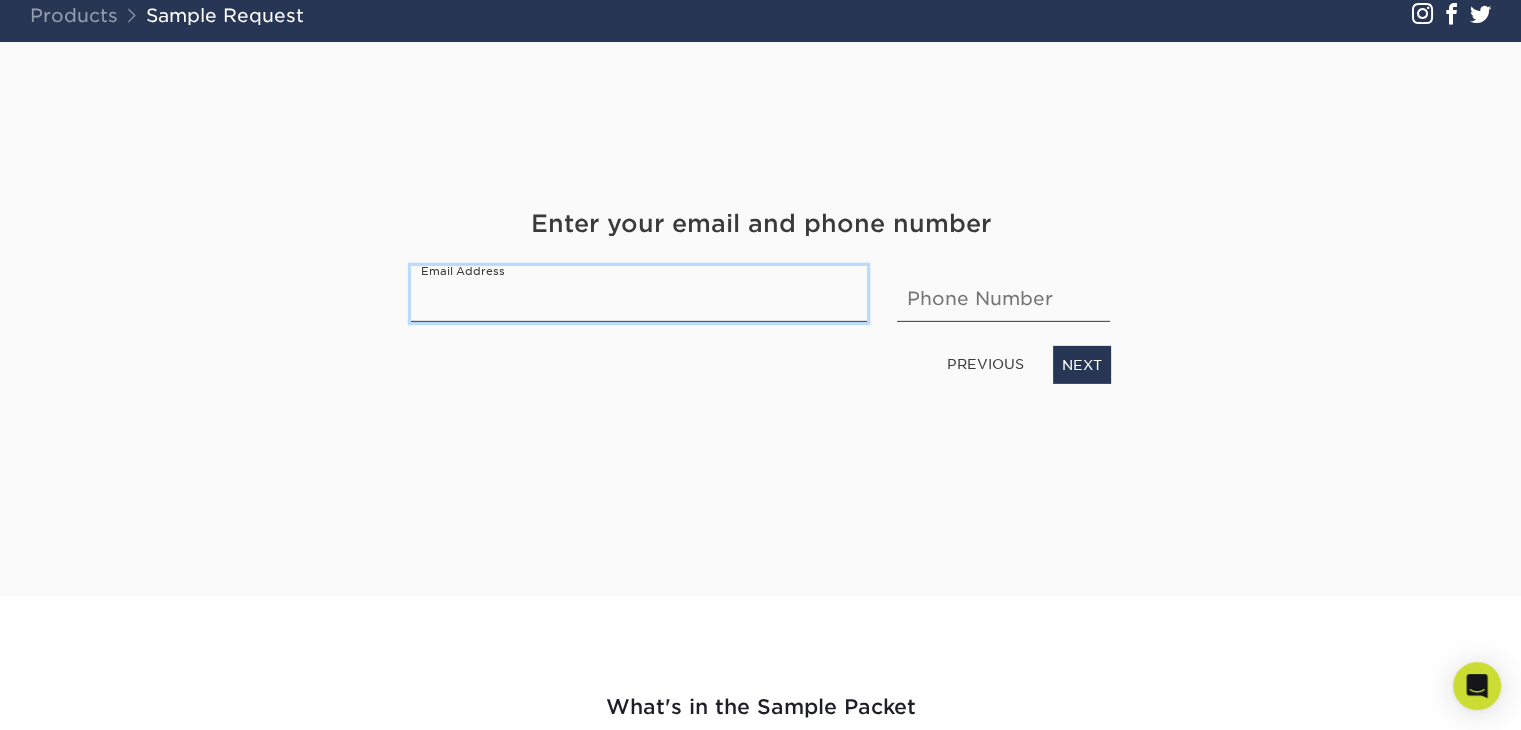 click at bounding box center [639, 294] 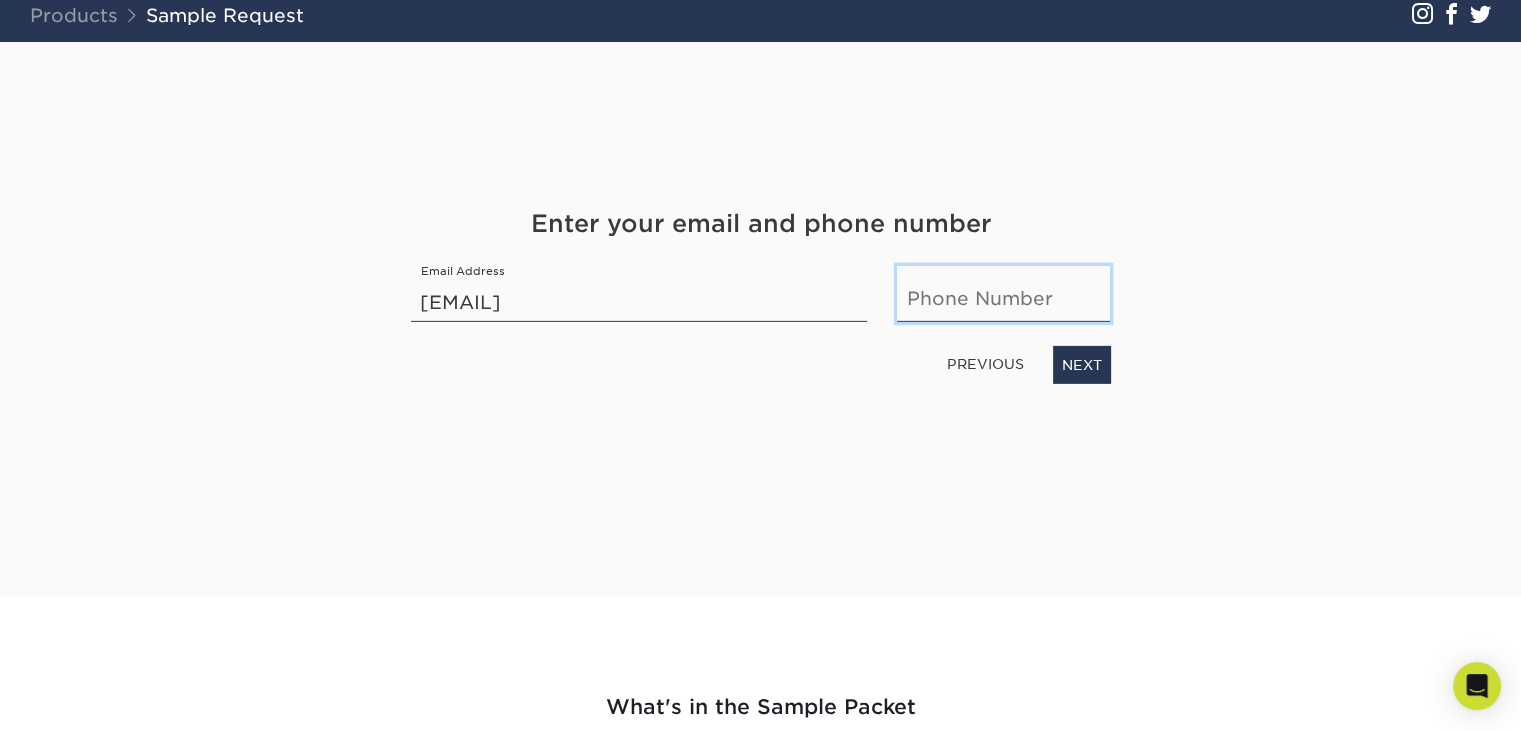 type on "[PHONE]" 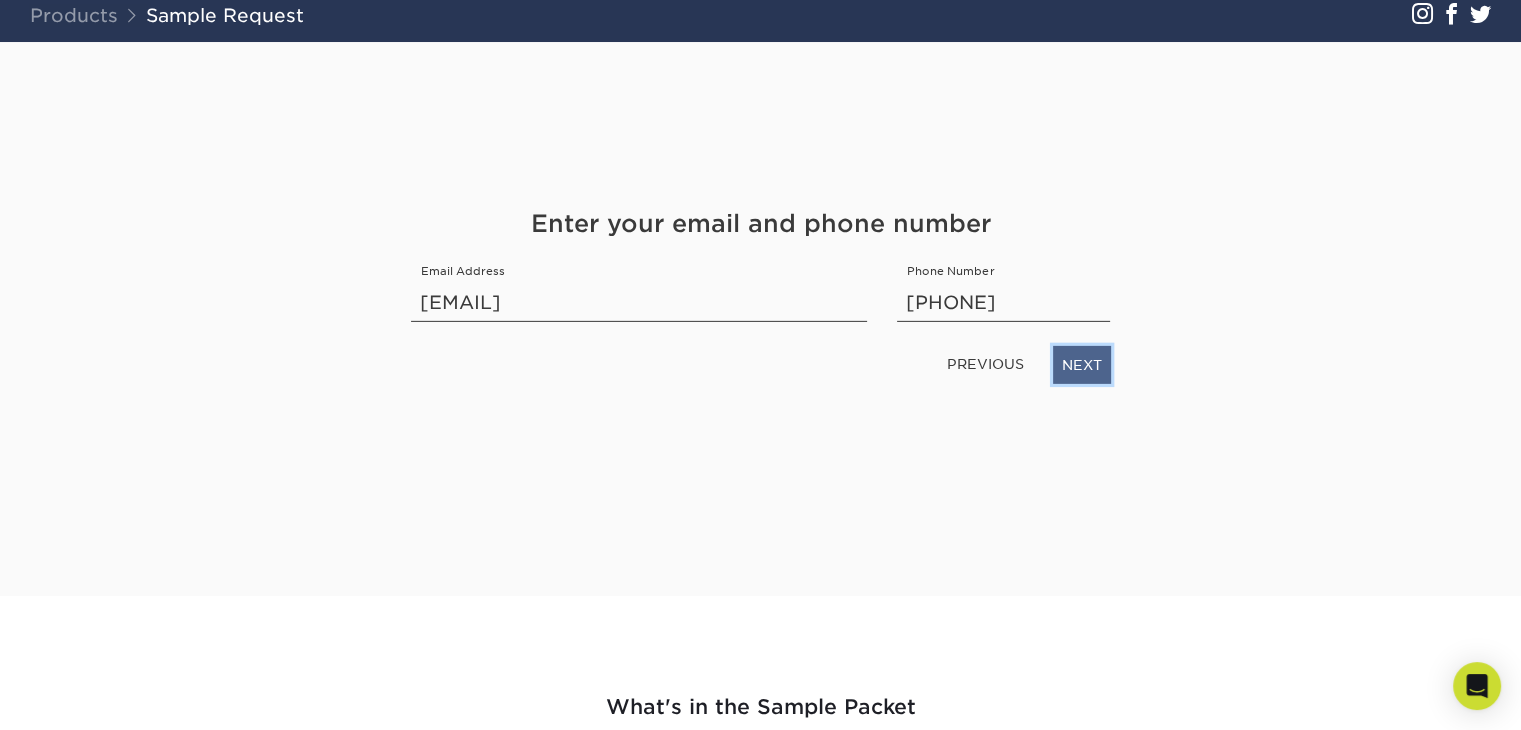 click on "NEXT" at bounding box center (1082, 365) 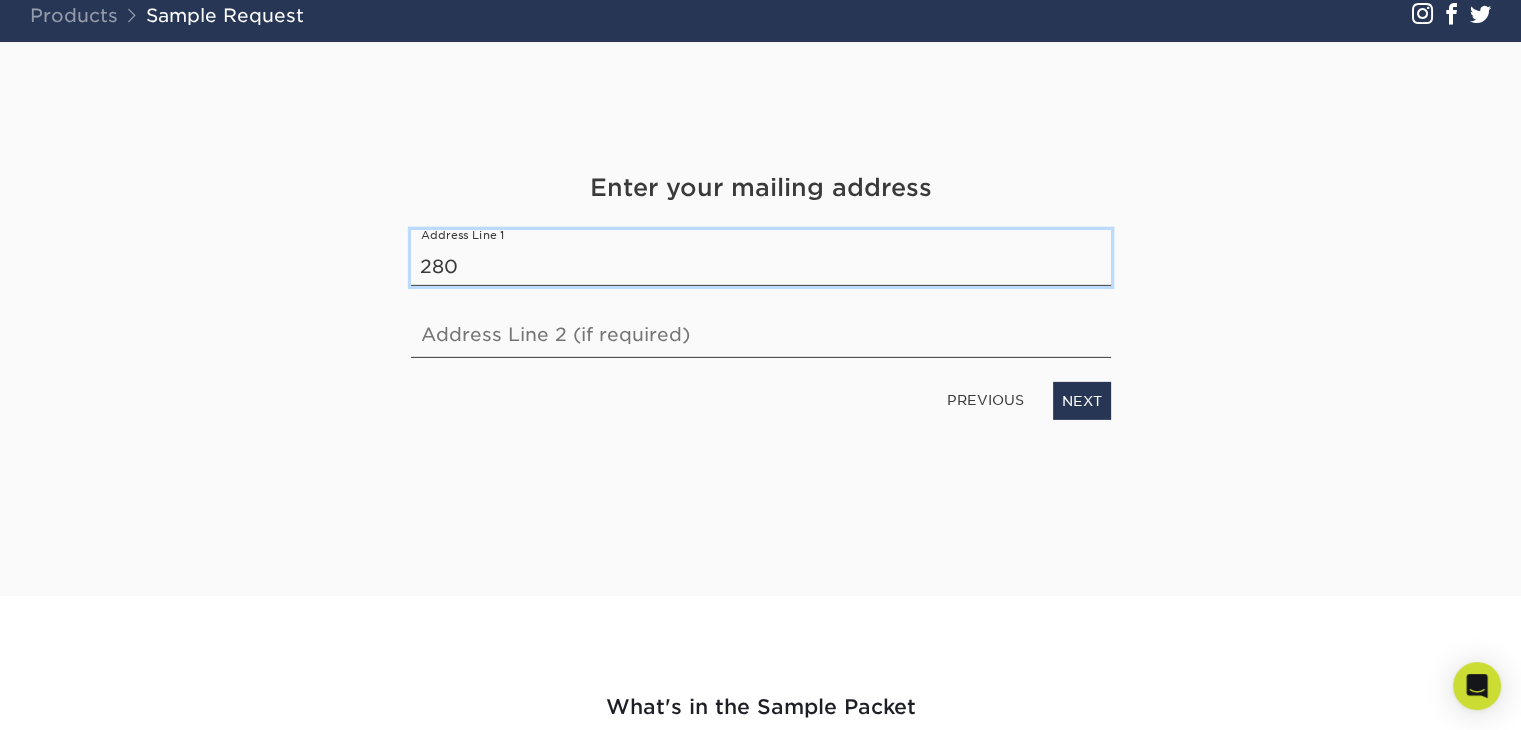 type on "[NUMBER] - [NUMBER] [STREET]" 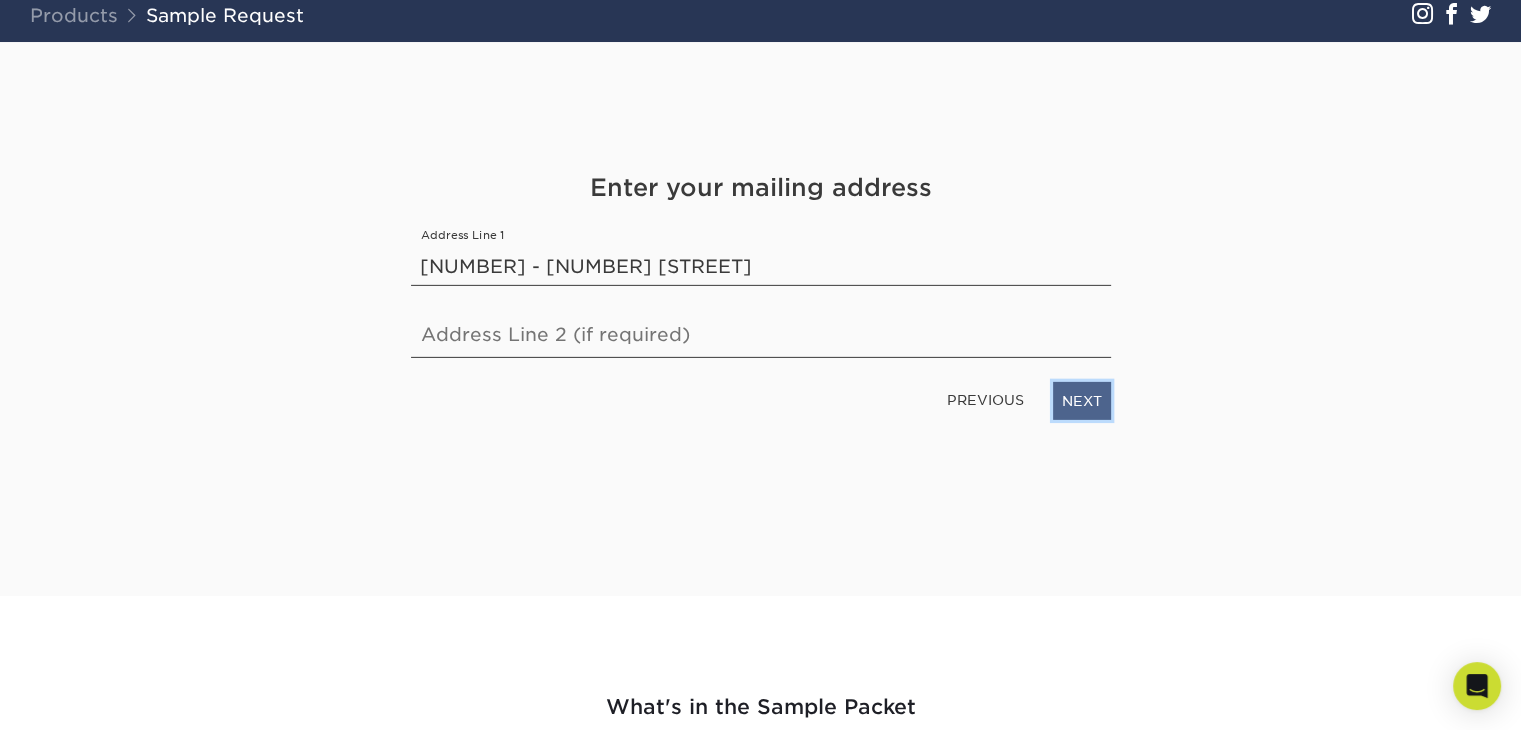 click on "NEXT" at bounding box center [1082, 401] 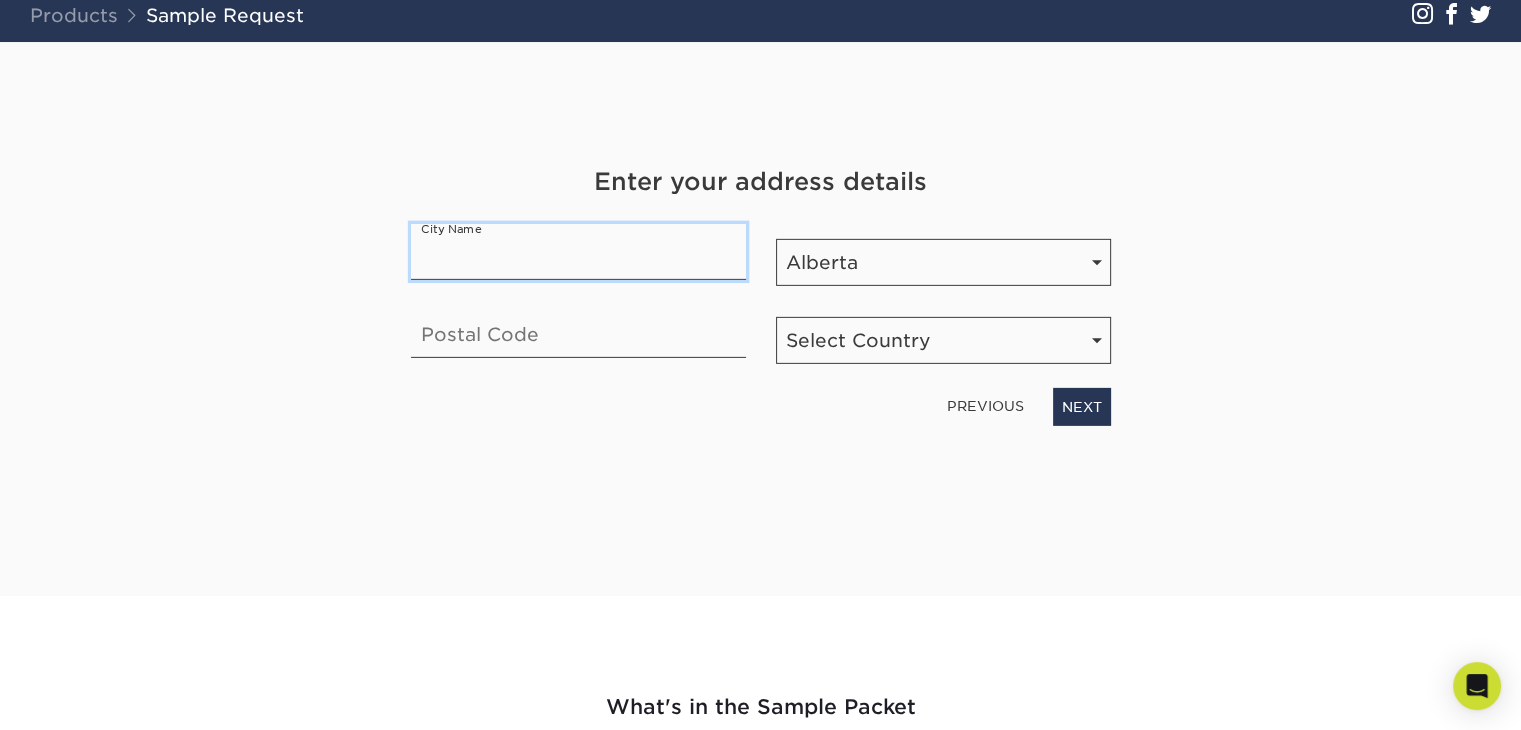 click at bounding box center [578, 252] 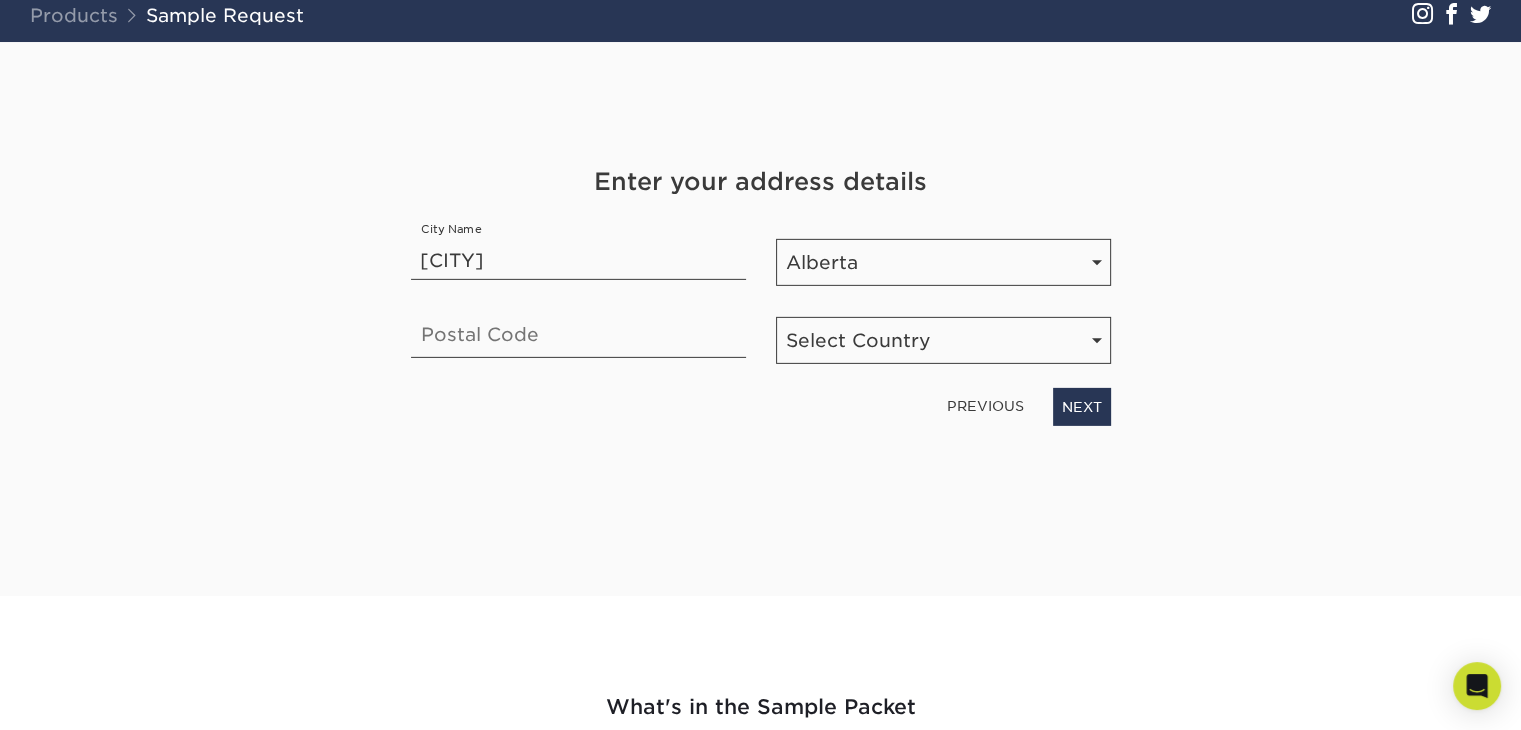type on "[POSTAL_CODE]" 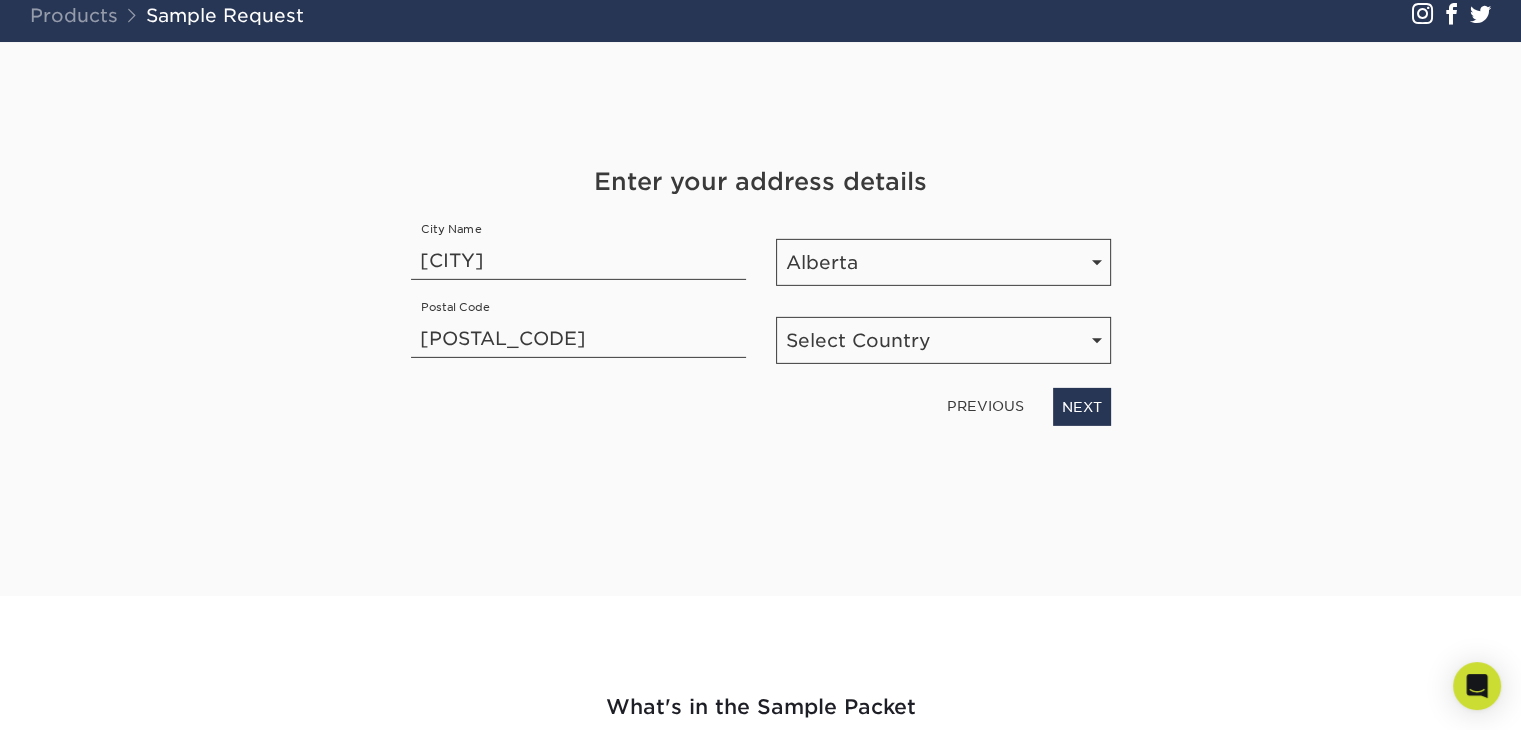 click on "Get Your Free Sample Pack
See and feel the quality of our most popular products, stocks, and finishes for yourself. Each print sample is designed to help you understand our products better so you can make the right product decision.
Need a sample of a product not included in our standard sample pack, or want to see a specific foil or painted edge color? Let us know, and we’ll do our best to accommodate your request.
First Name
[FIRST]
Last Name
[LAST]
NEXT" at bounding box center (761, 295) 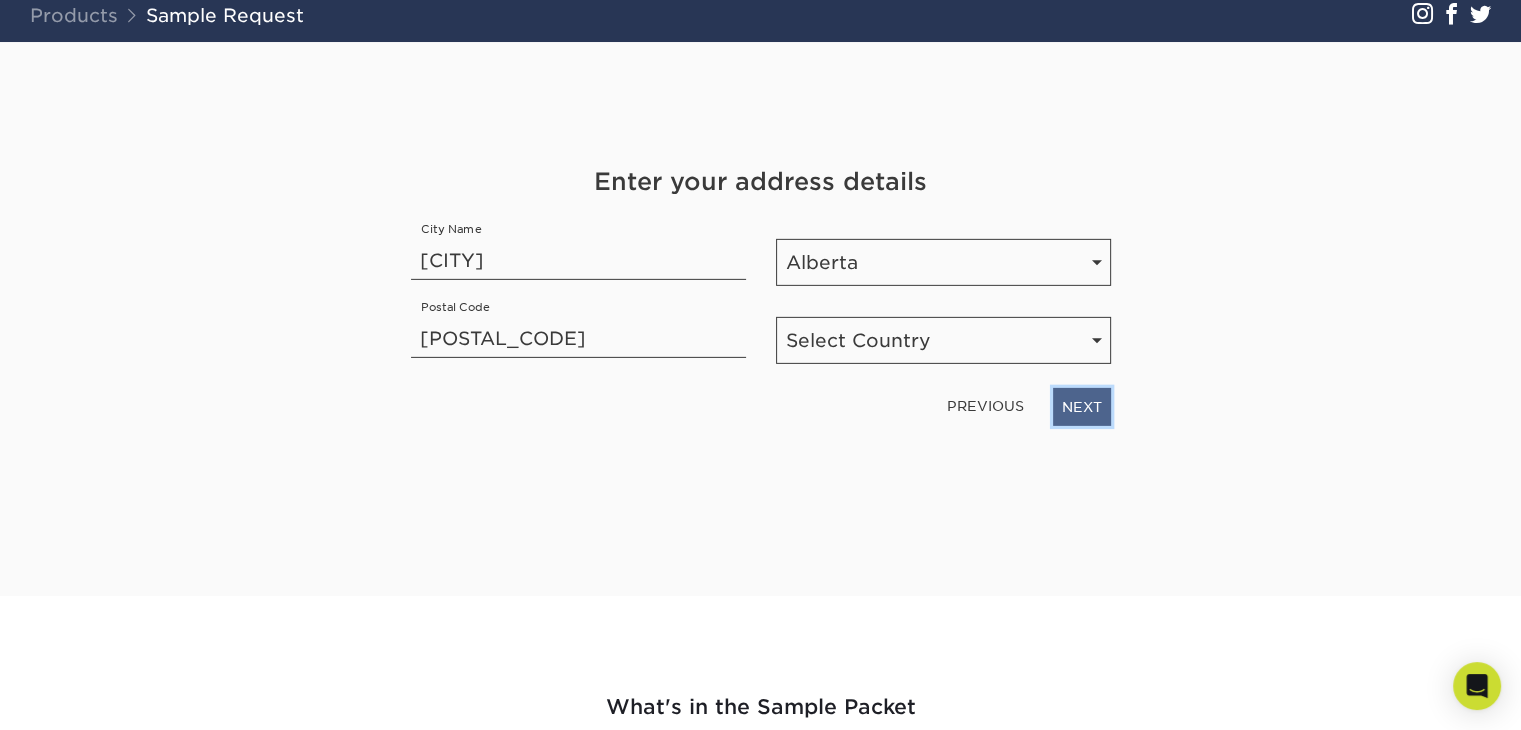 click on "NEXT" at bounding box center [1082, 407] 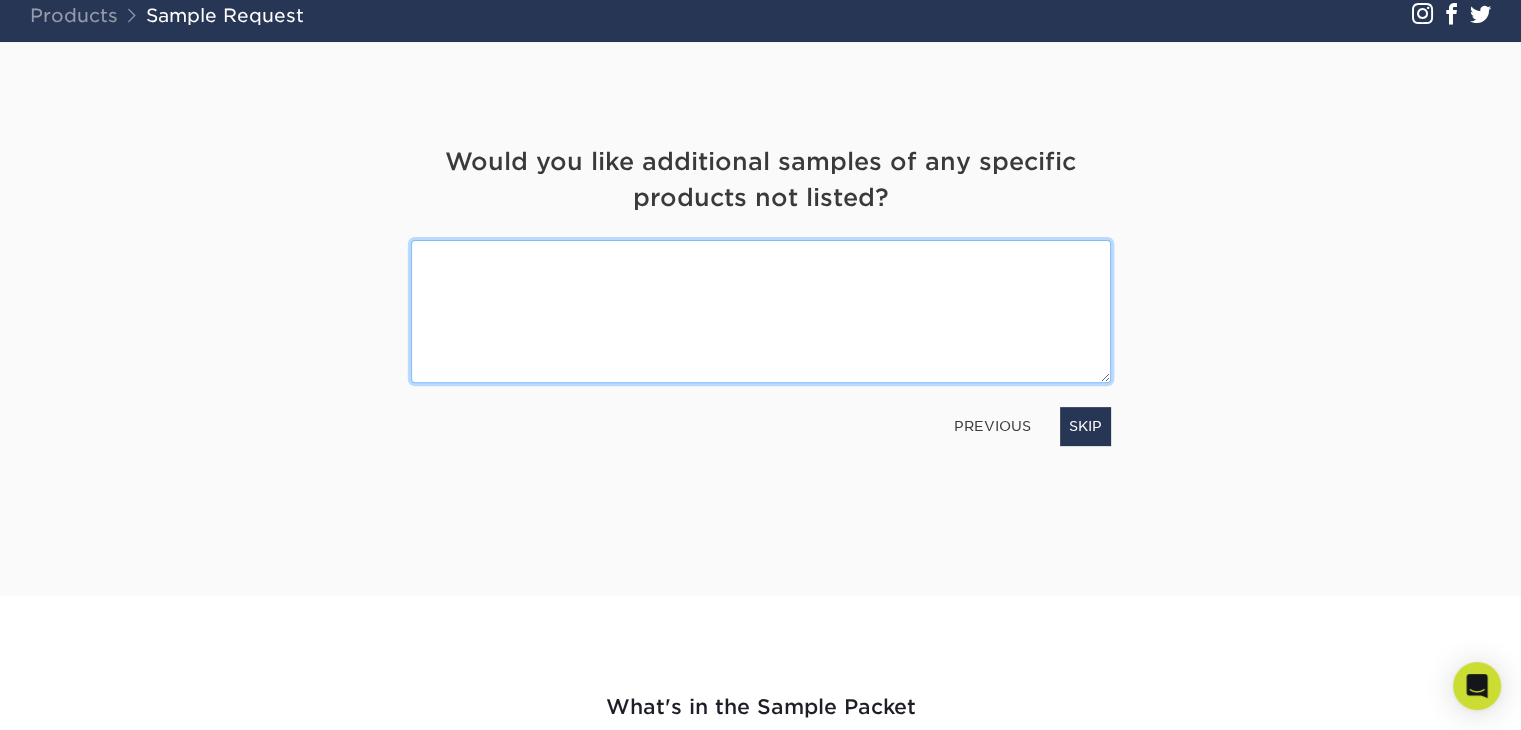 click at bounding box center [761, 311] 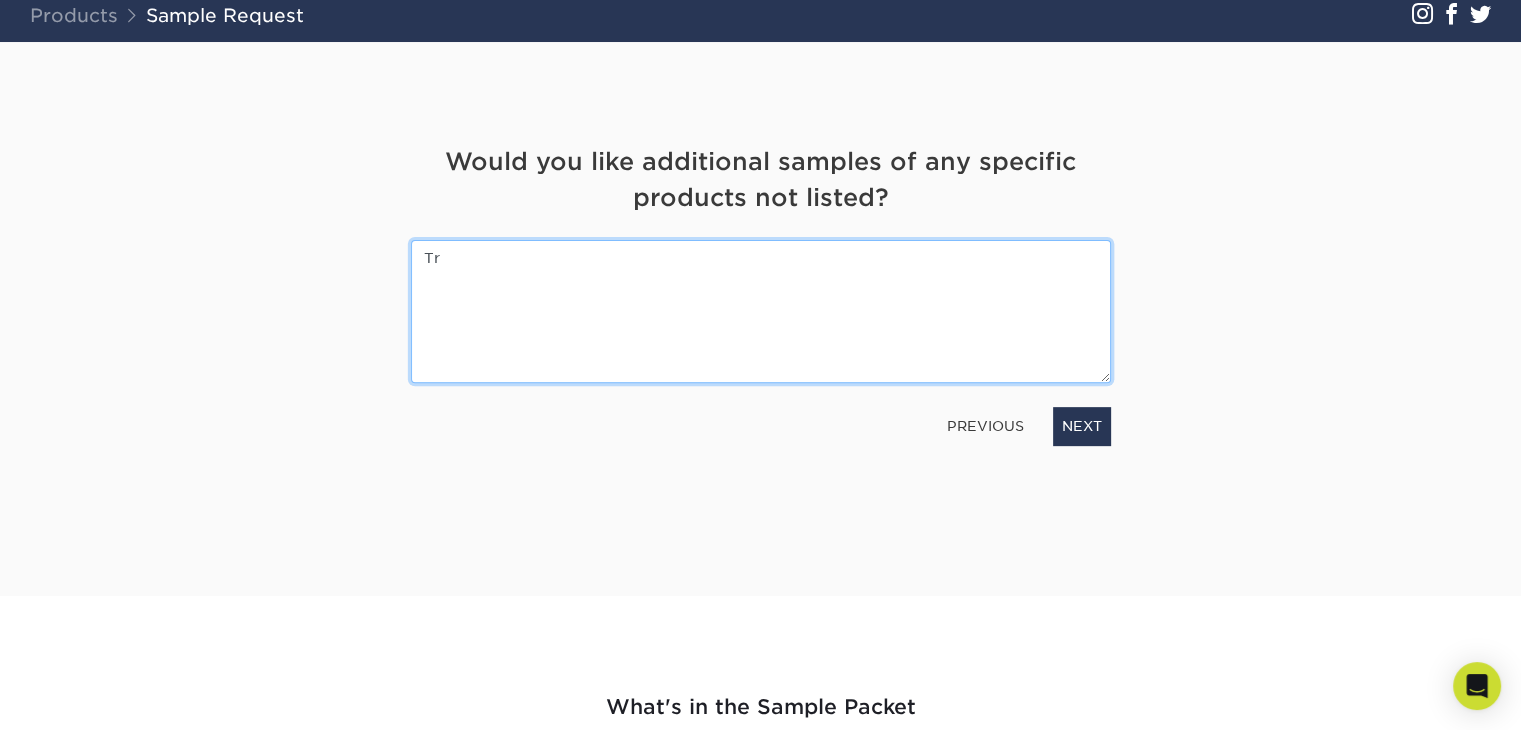 type on "T" 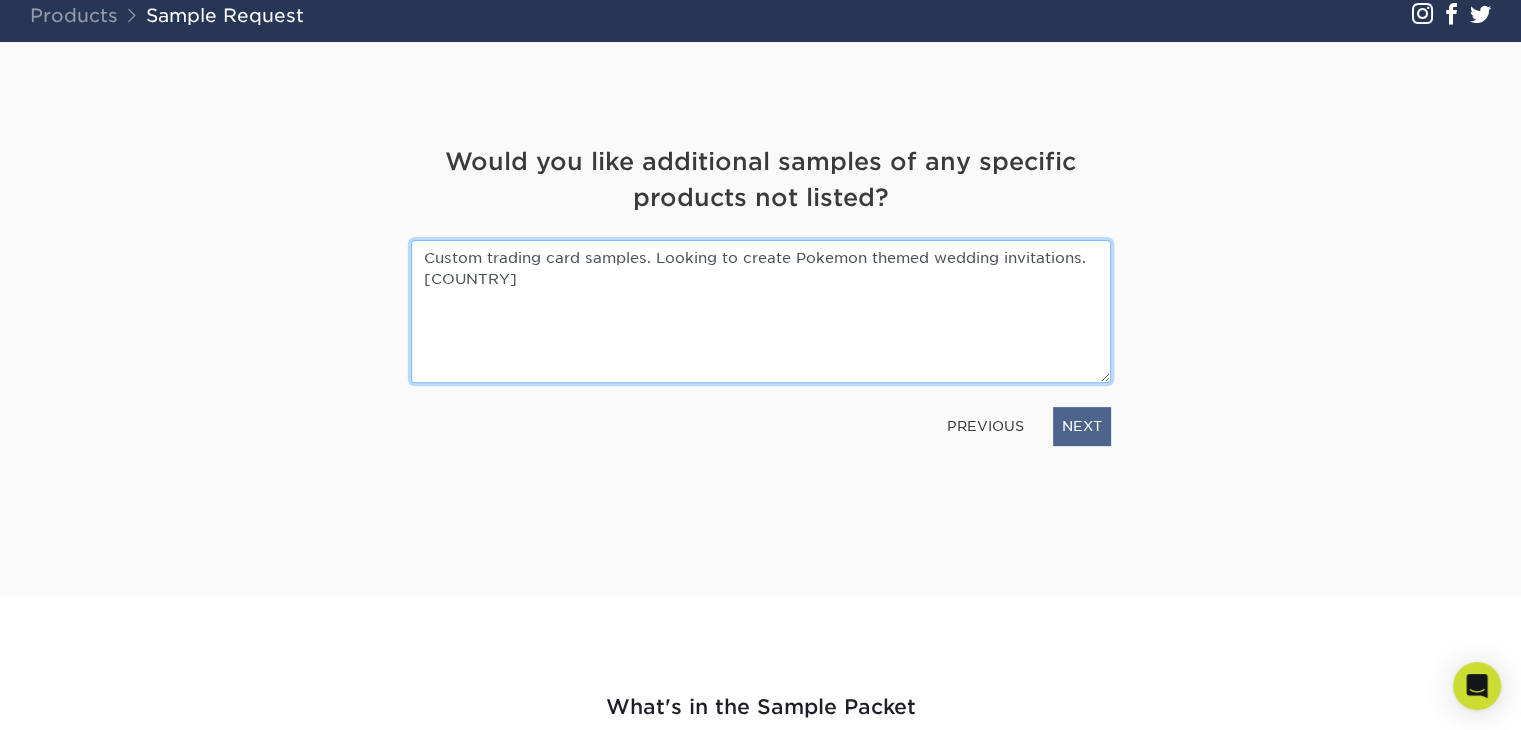 type on "Custom trading card samples. Looking to create Pokemon themed wedding invitations. [COUNTRY]" 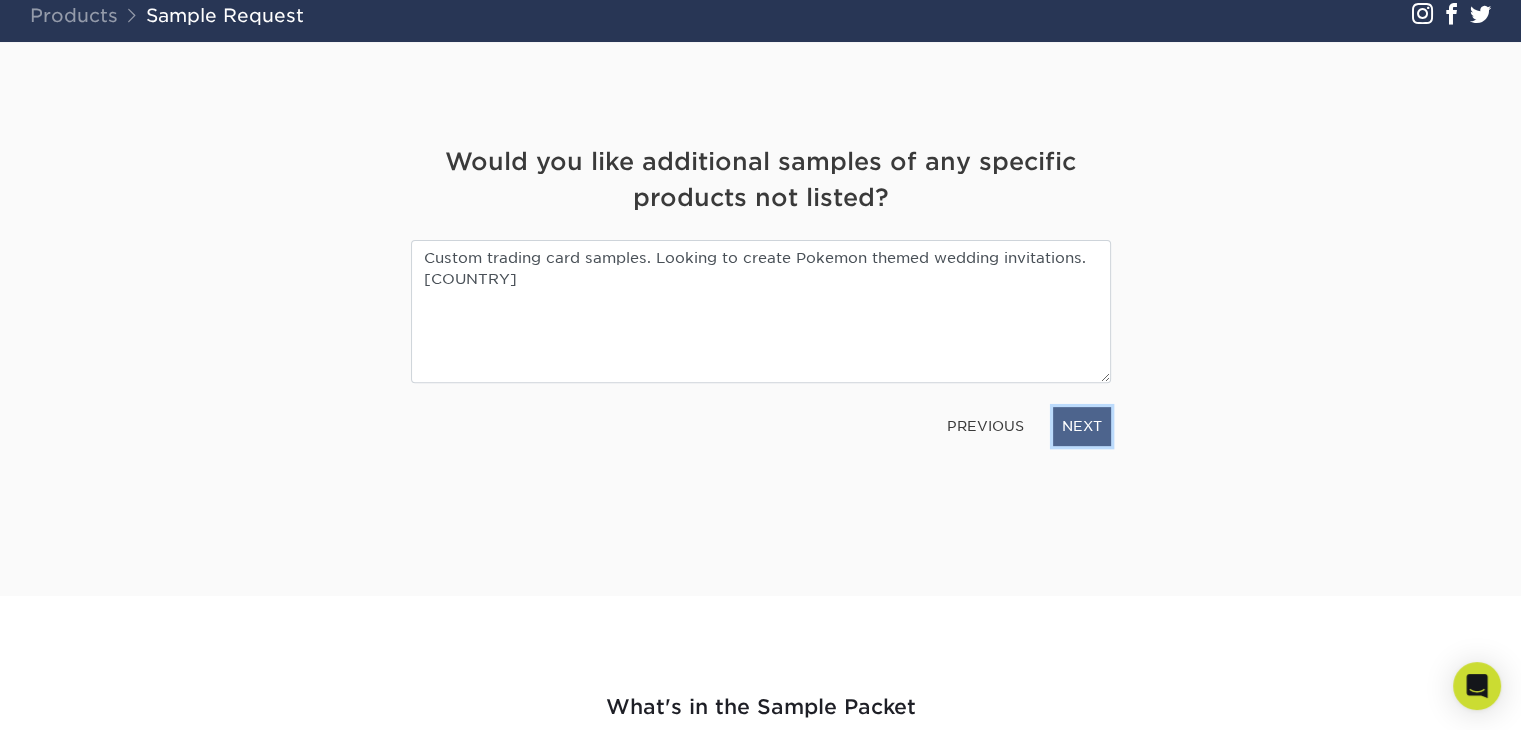 click on "NEXT" at bounding box center [1082, 426] 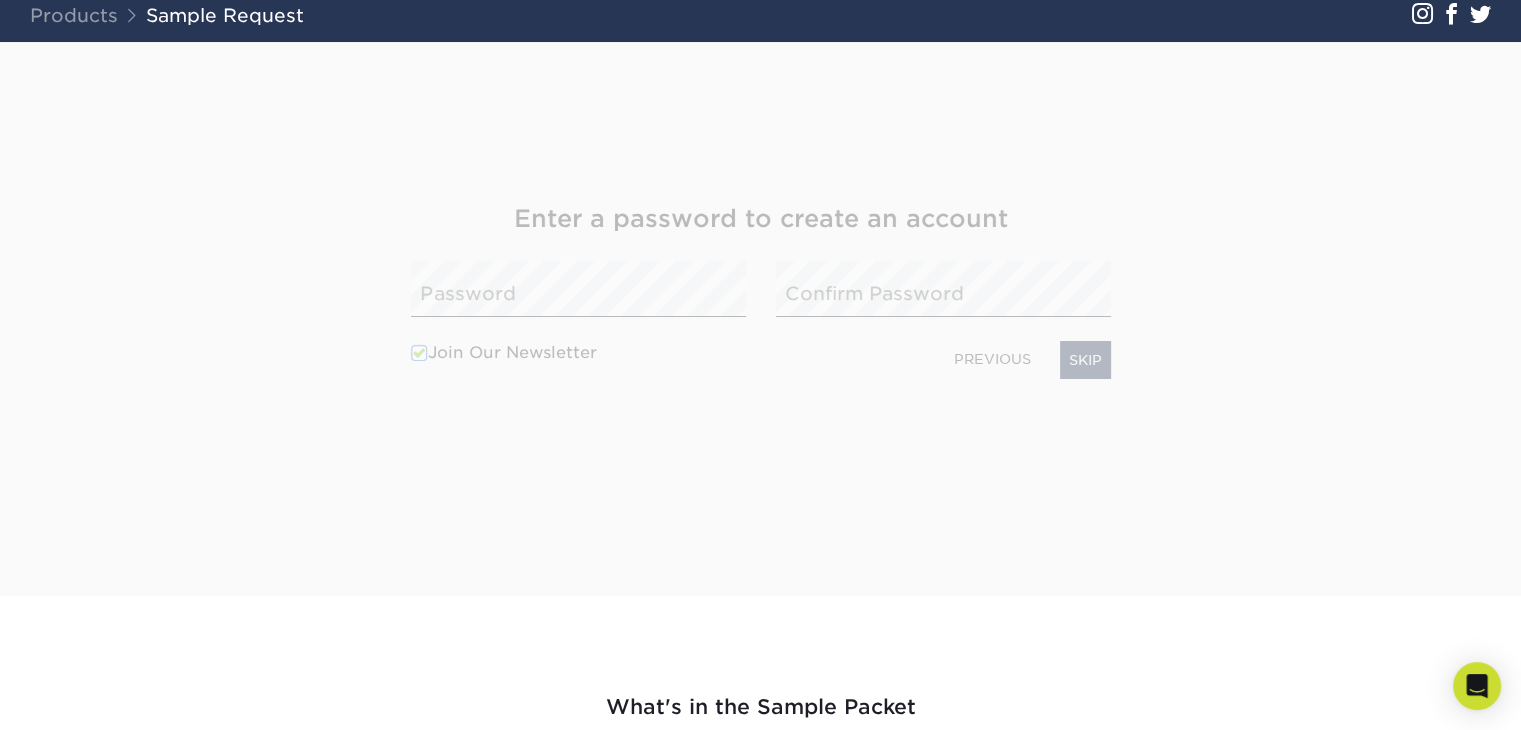 click on "Get Your Free Sample Pack
See and feel the quality of our most popular products, stocks, and finishes for yourself. Each print sample is designed to help you understand our products better so you can make the right product decision.
Need a sample of a product not included in our standard sample pack, or want to see a specific foil or painted edge color? Let us know, and we’ll do our best to accommodate your request.
First Name
[FIRST]
Last Name
[LAST]
NEXT" at bounding box center (761, 295) 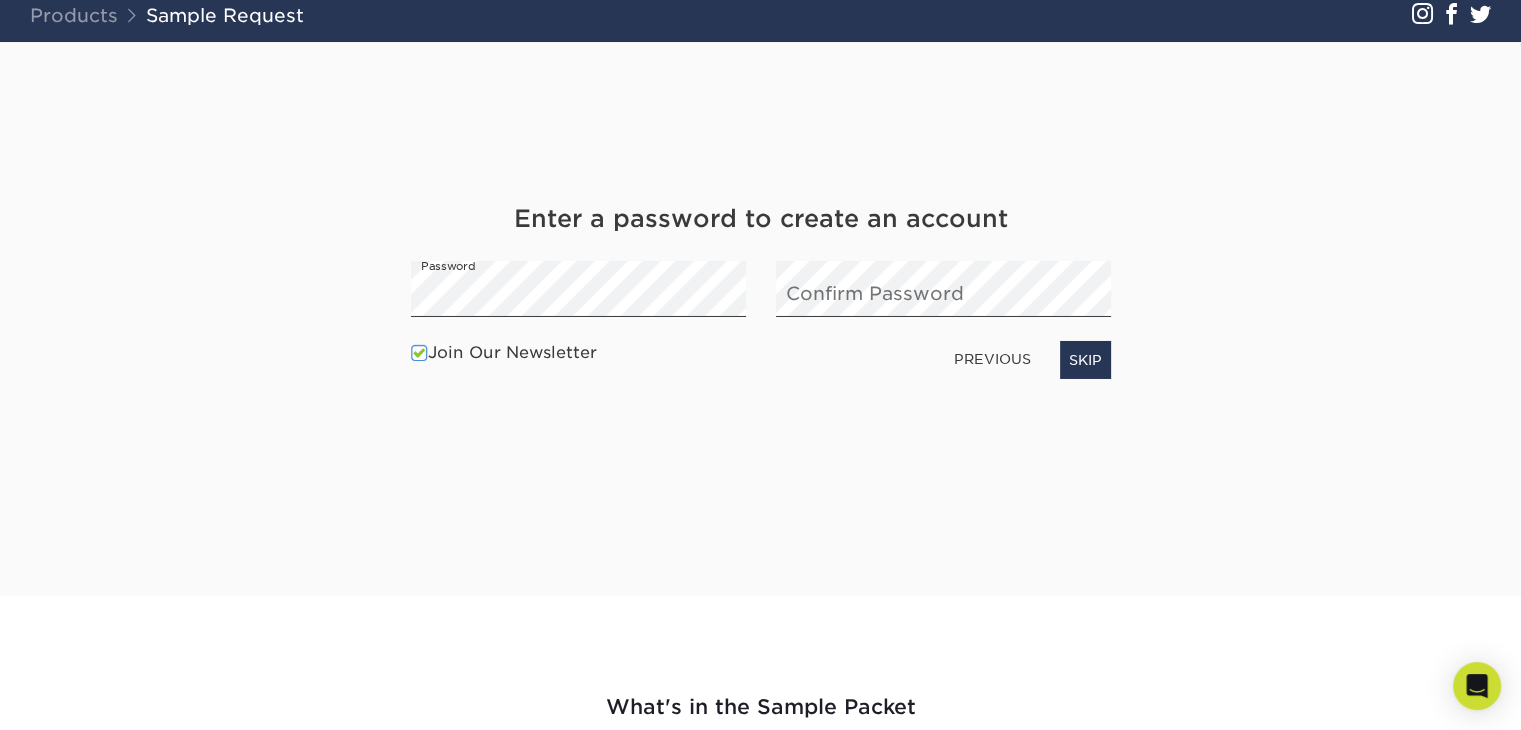 click on "Join Our Newsletter" at bounding box center (504, 353) 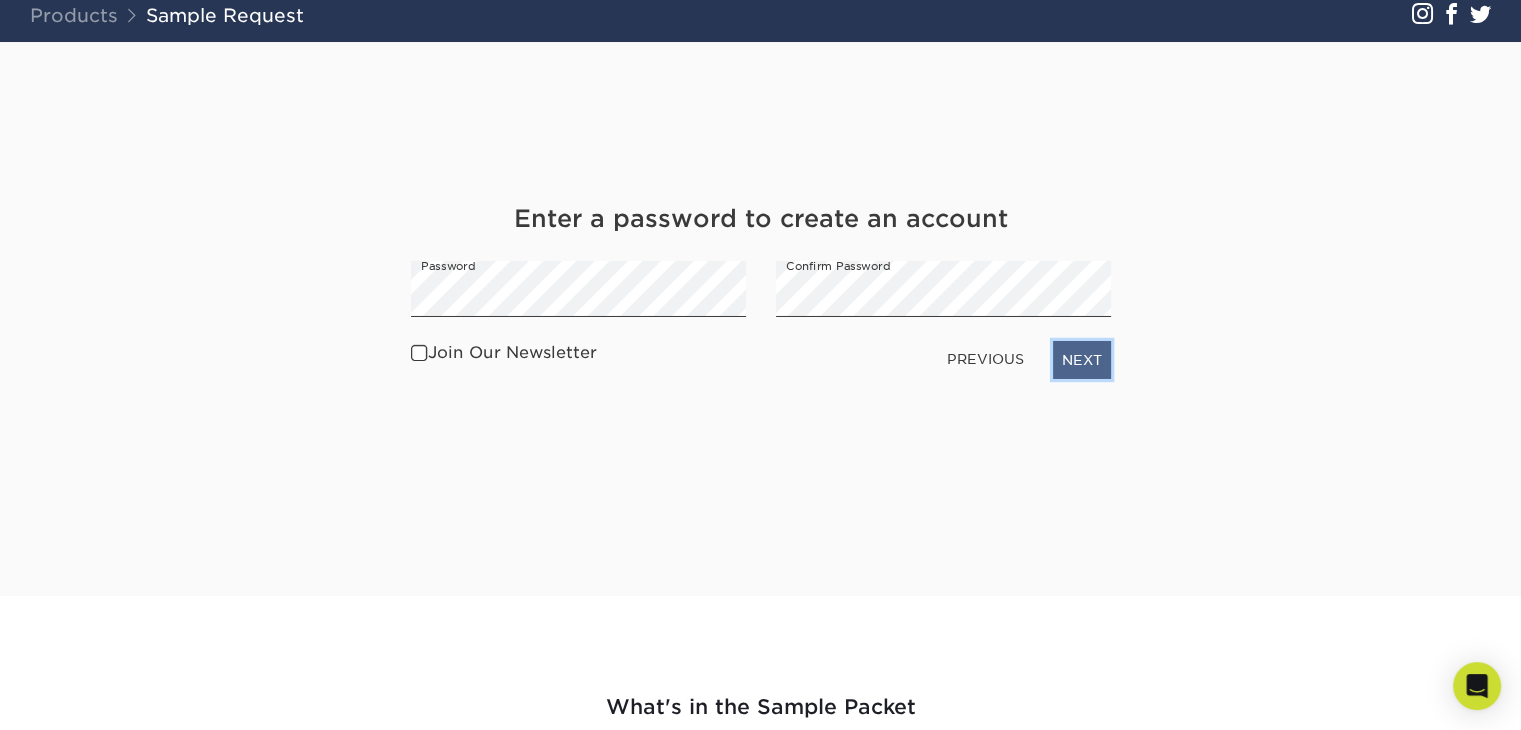 click on "NEXT" at bounding box center (1082, 360) 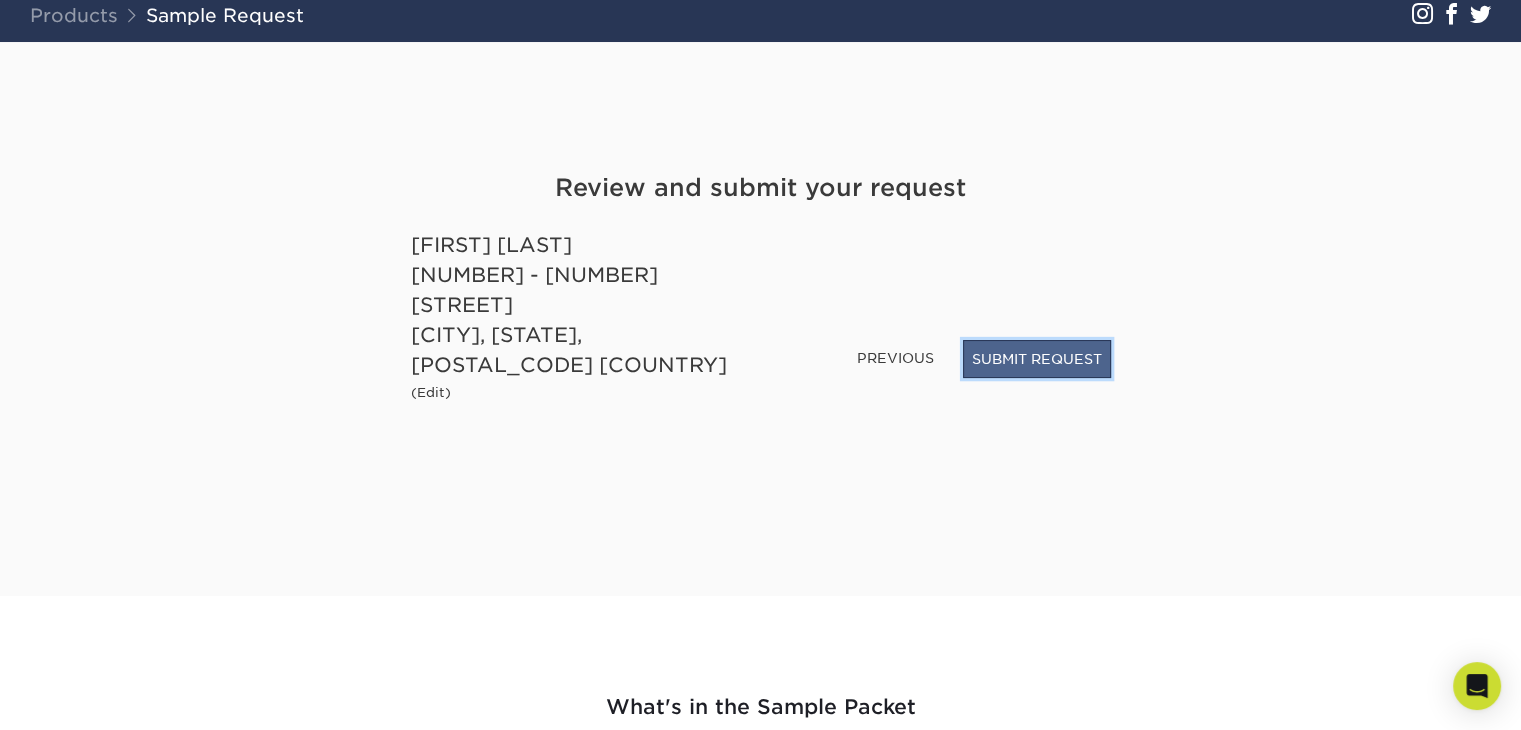 click on "SUBMIT REQUEST" at bounding box center (1037, 359) 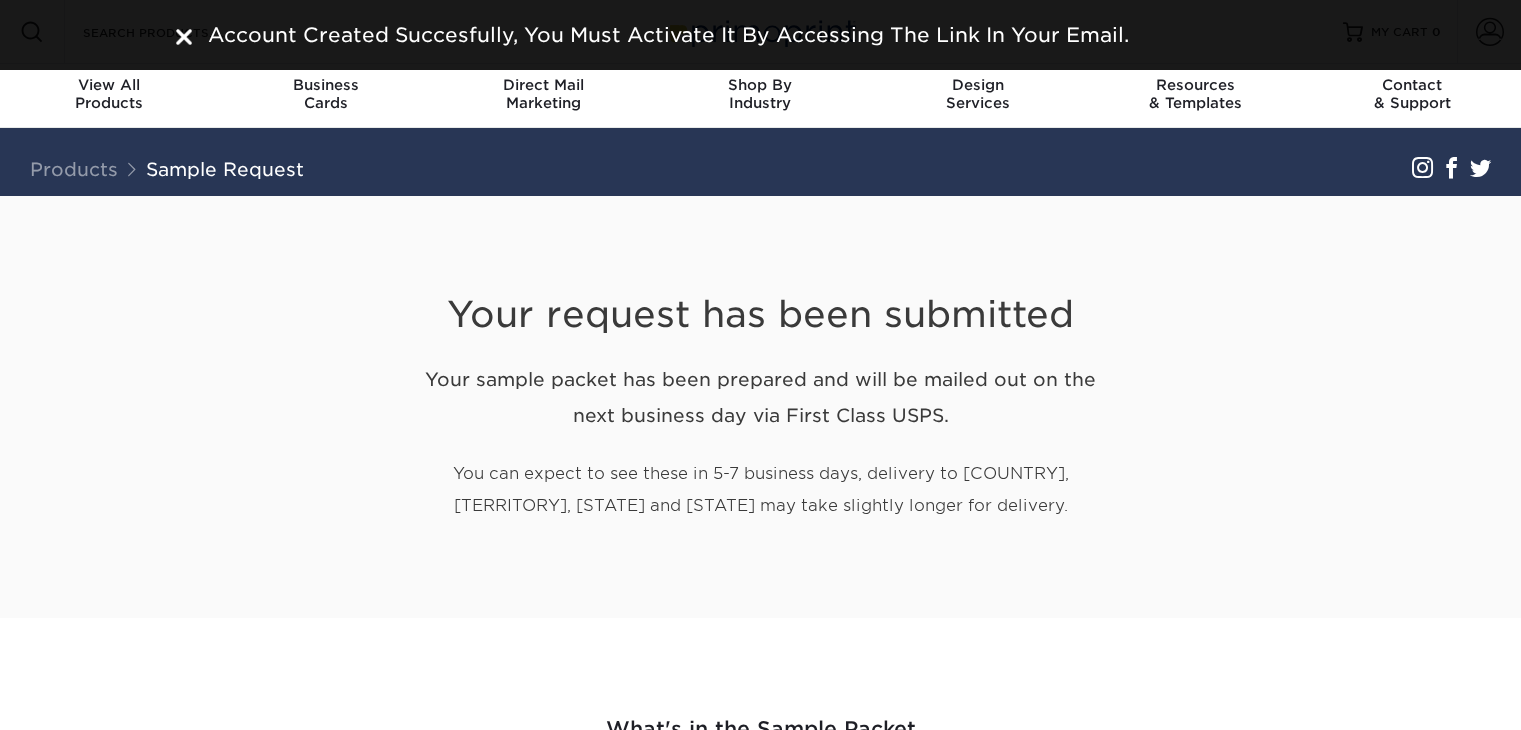 scroll, scrollTop: 0, scrollLeft: 0, axis: both 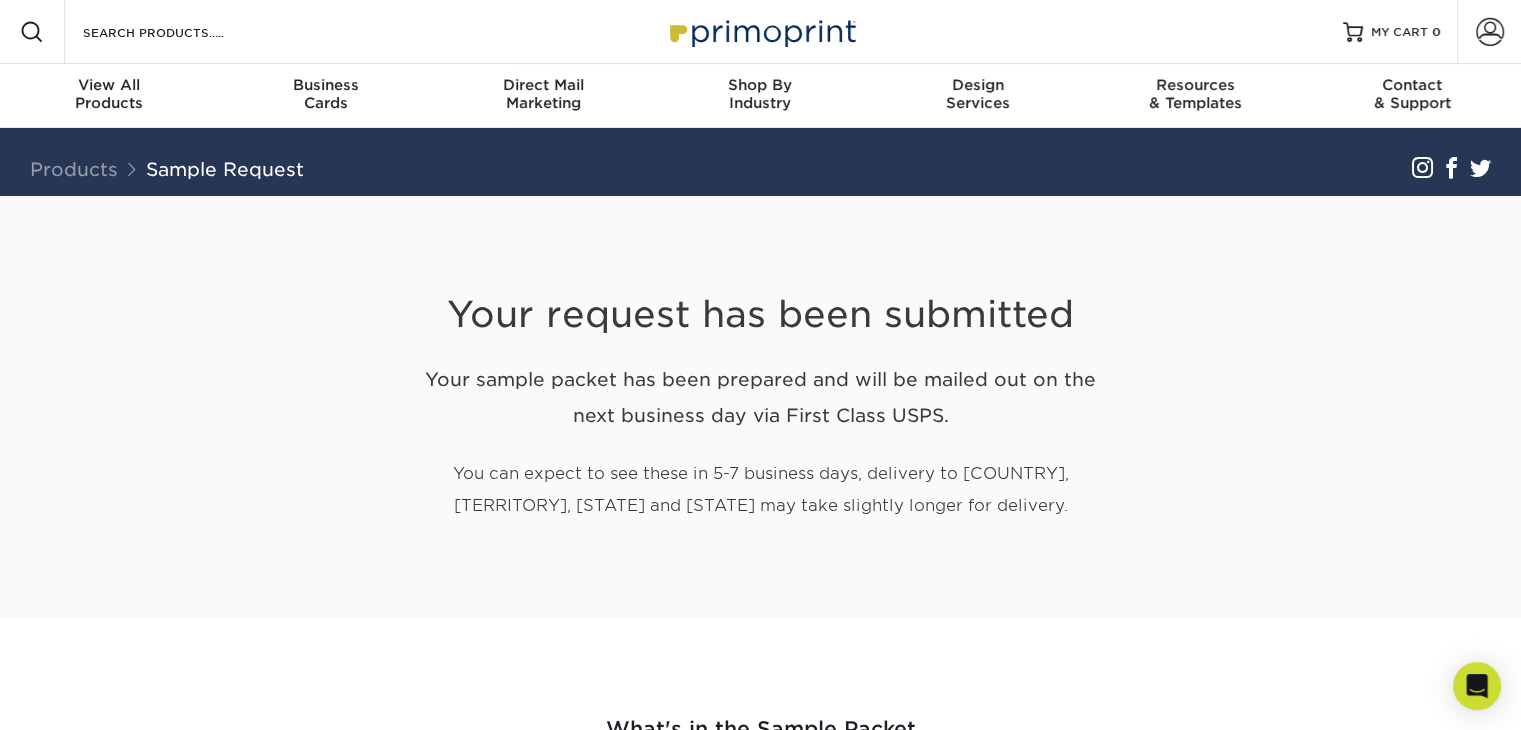 click on "Your sample packet has been prepared and will be mailed out on the next business day via First Class USPS." at bounding box center [761, 398] 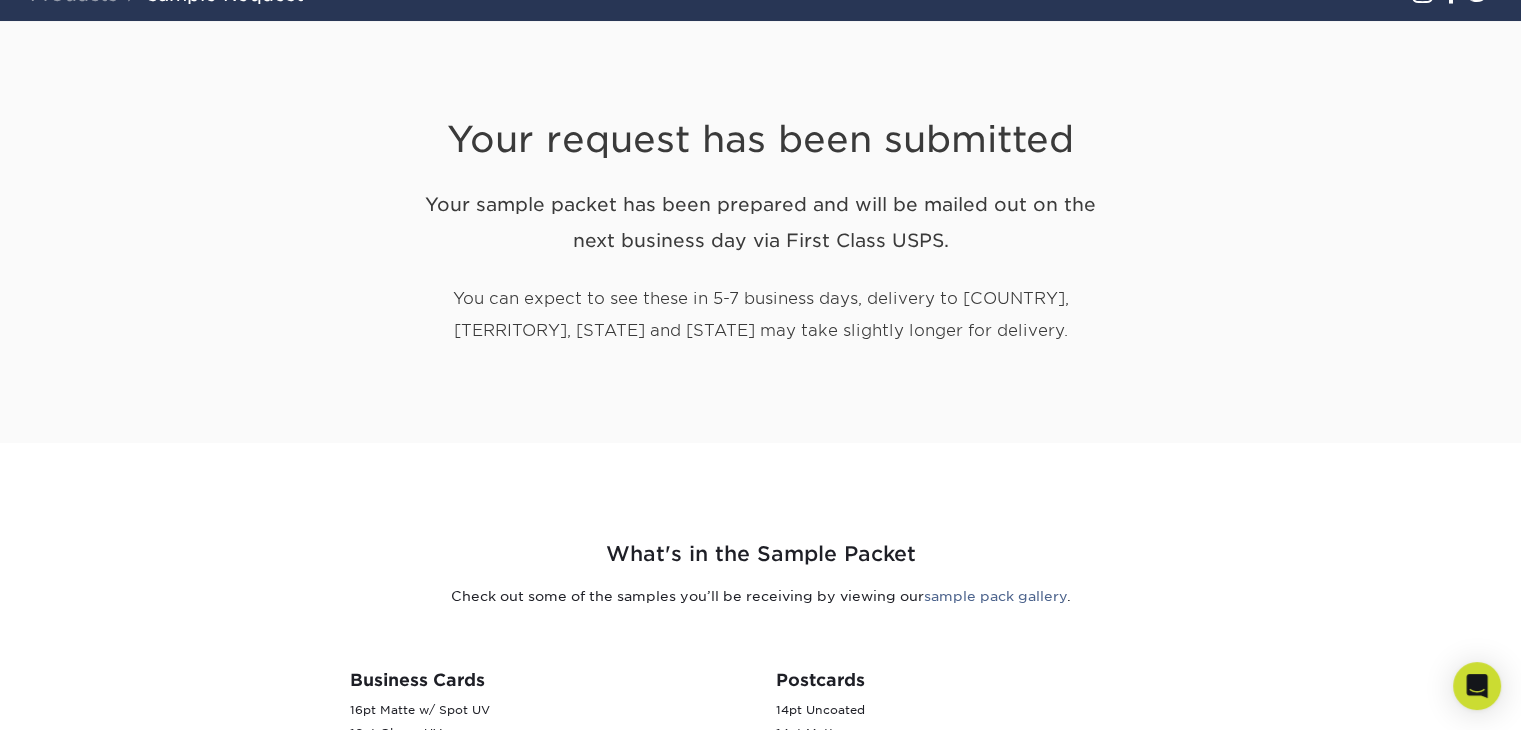 scroll, scrollTop: 176, scrollLeft: 0, axis: vertical 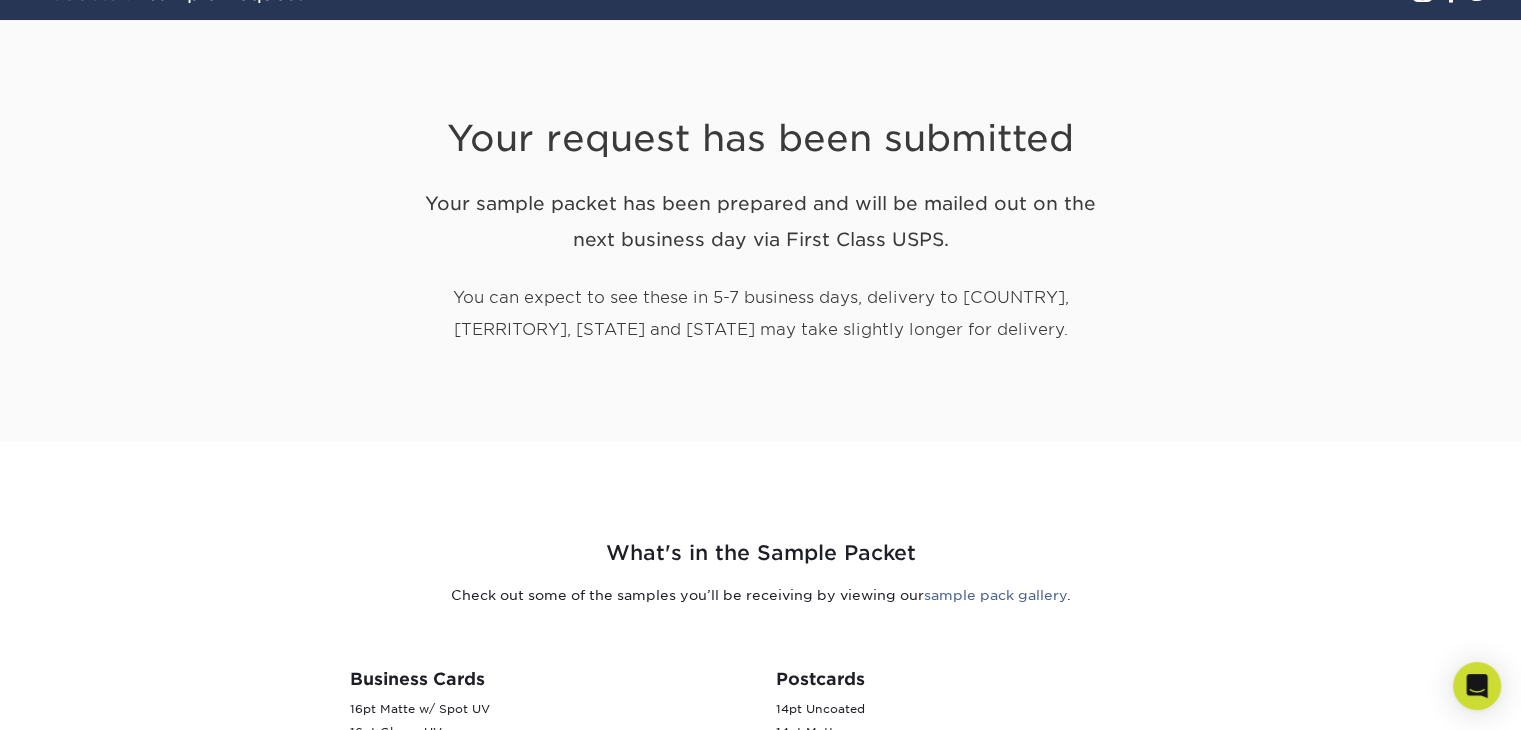drag, startPoint x: 791, startPoint y: 239, endPoint x: 995, endPoint y: 279, distance: 207.88458 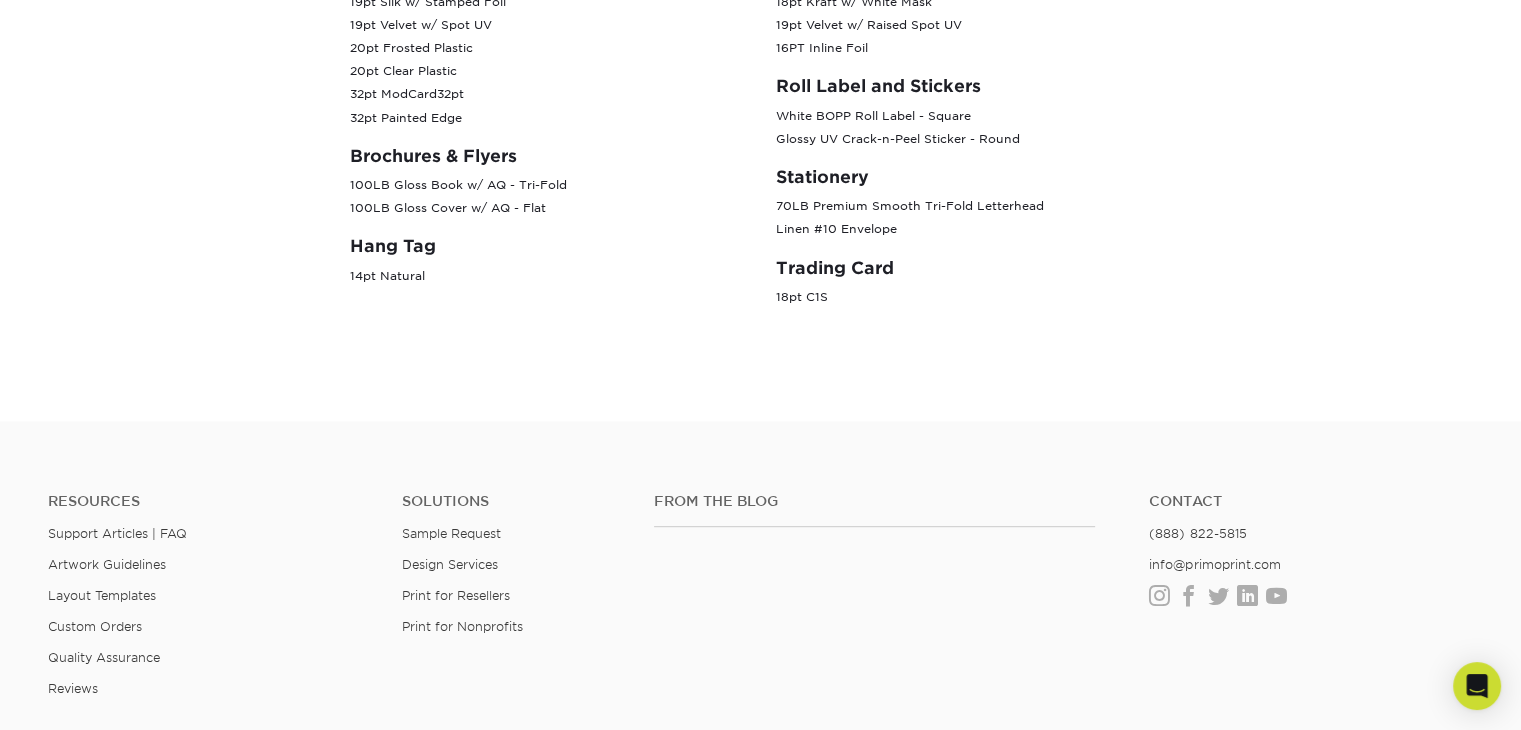 scroll, scrollTop: 1228, scrollLeft: 0, axis: vertical 